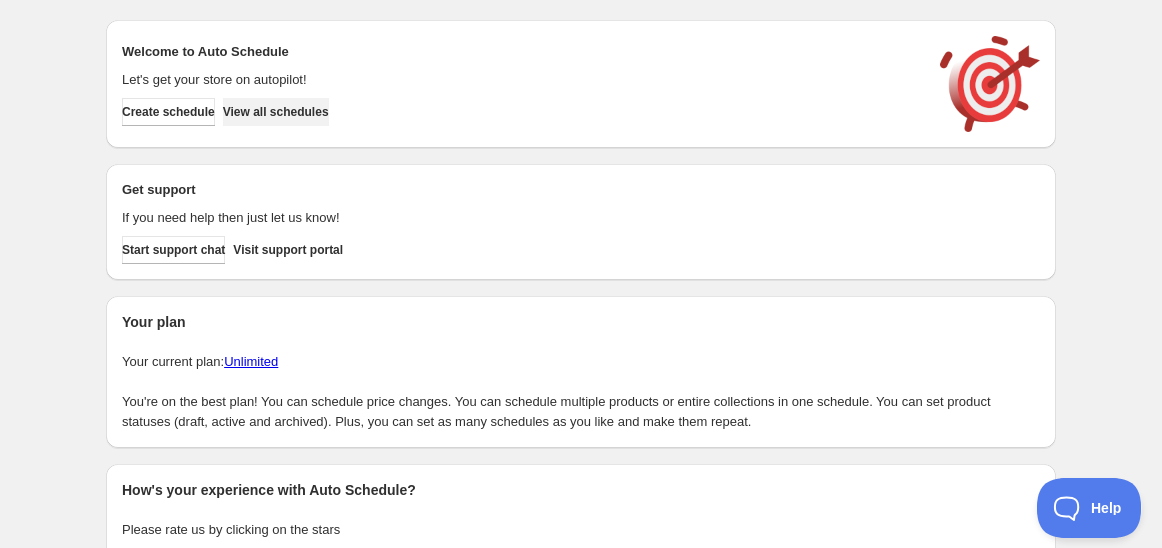 scroll, scrollTop: 0, scrollLeft: 0, axis: both 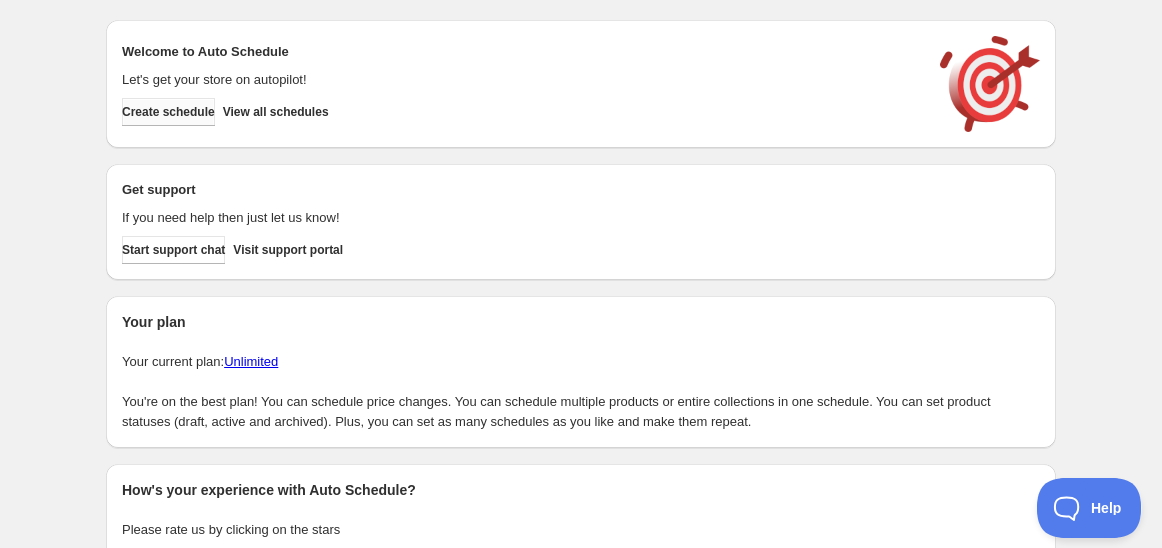 click on "Create schedule" at bounding box center (168, 112) 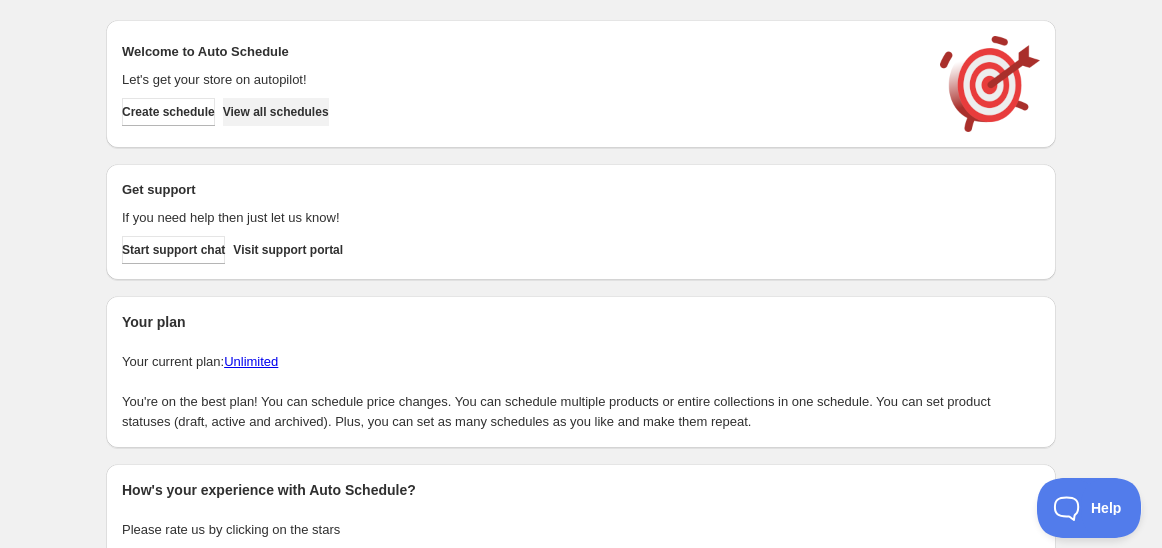 click on "View all schedules" at bounding box center (276, 112) 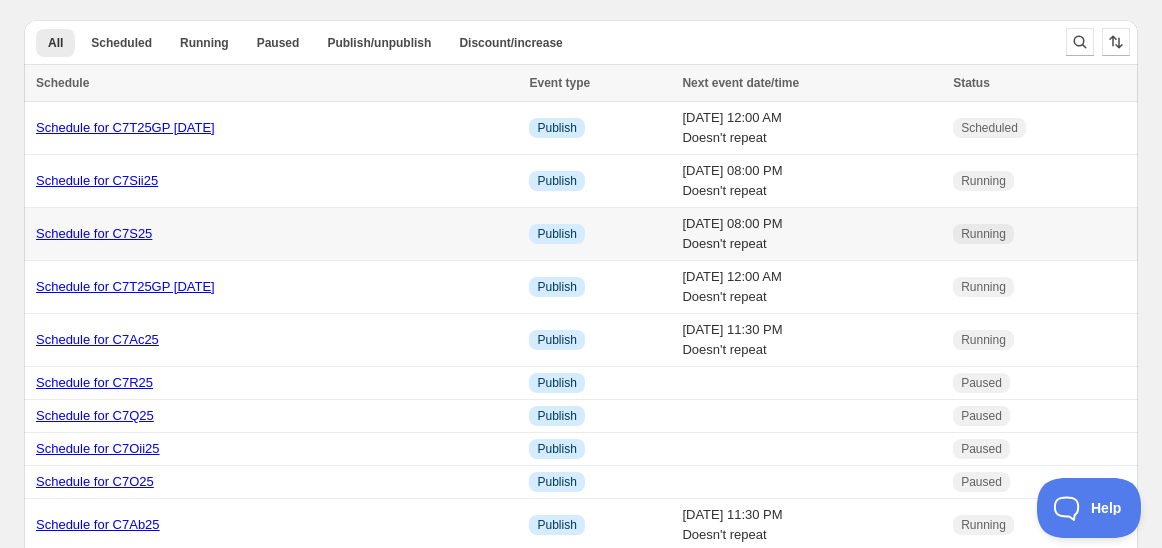 click on "Schedule for C7S25" at bounding box center (94, 233) 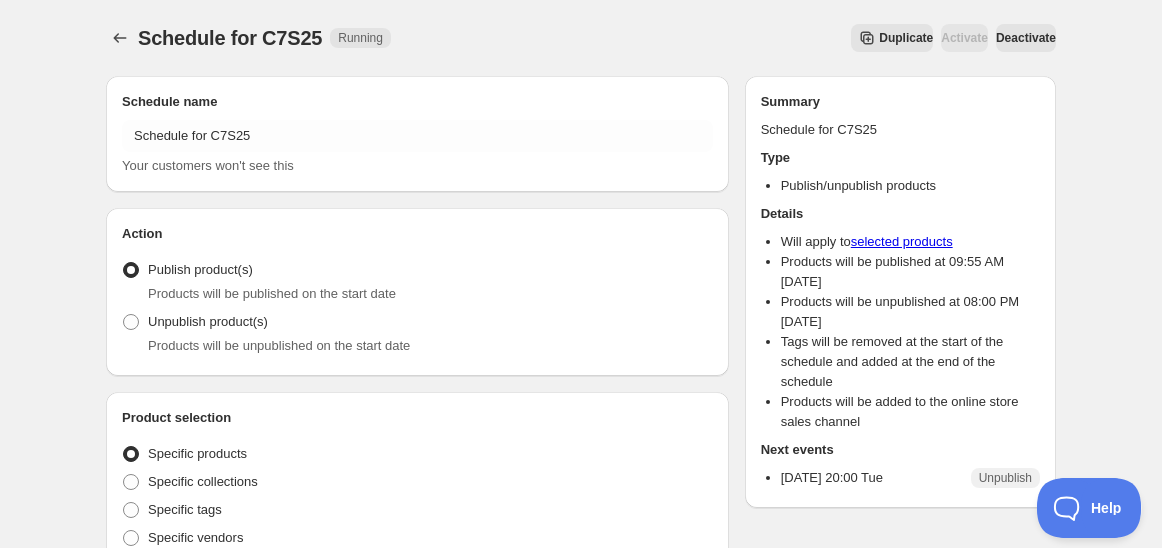 click on "Duplicate" at bounding box center [892, 38] 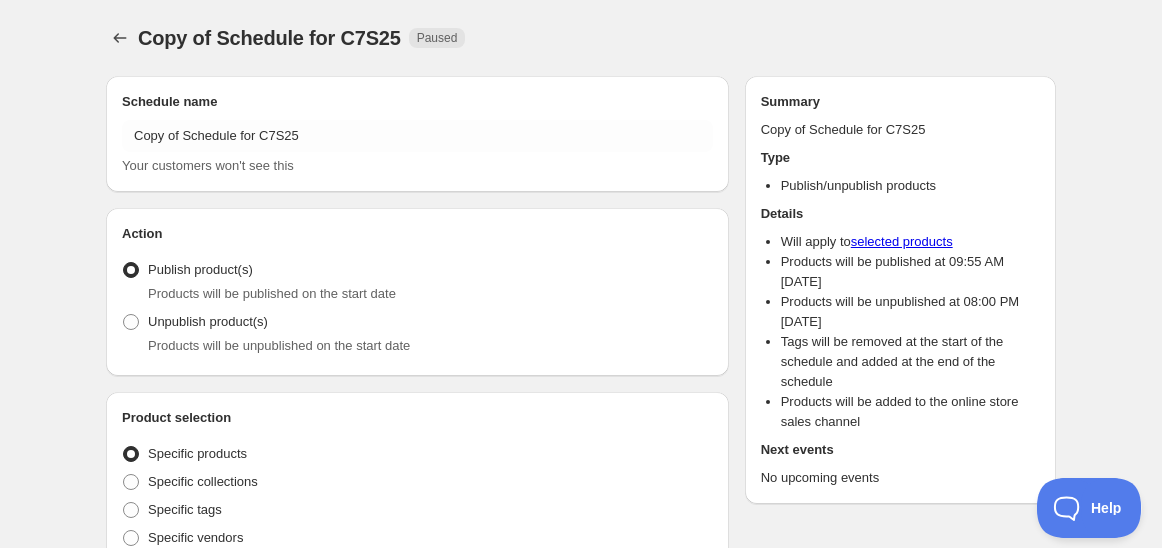 radio on "true" 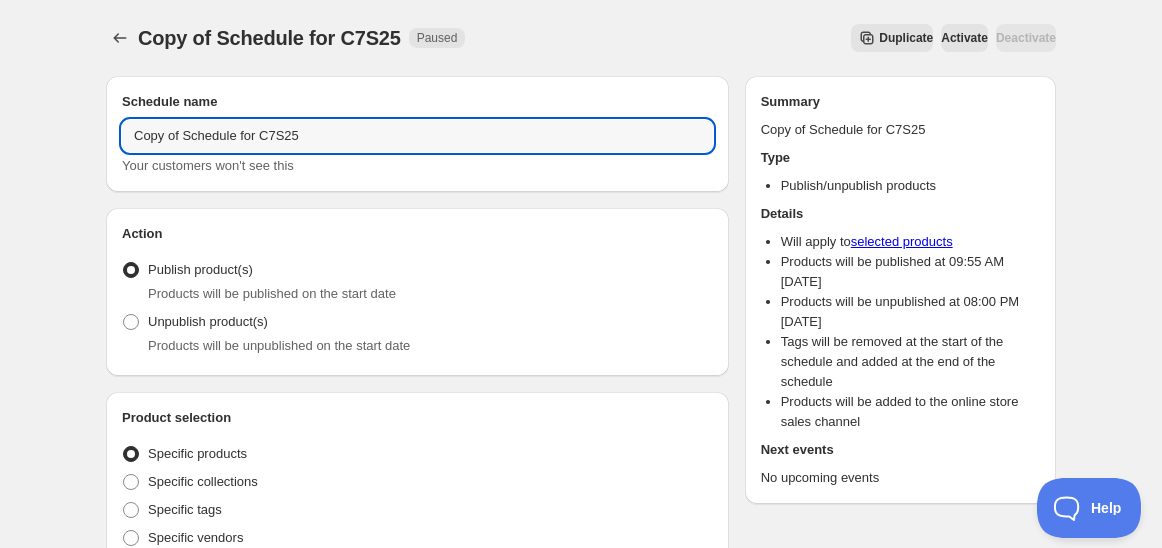 drag, startPoint x: 184, startPoint y: 129, endPoint x: 46, endPoint y: 116, distance: 138.61096 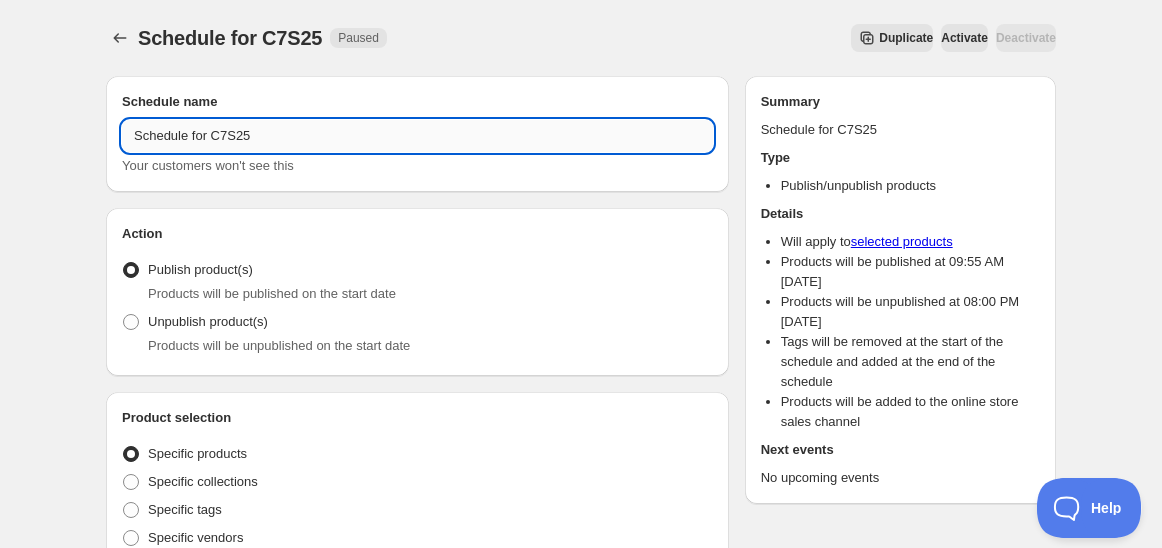 drag, startPoint x: 233, startPoint y: 133, endPoint x: 221, endPoint y: 133, distance: 12 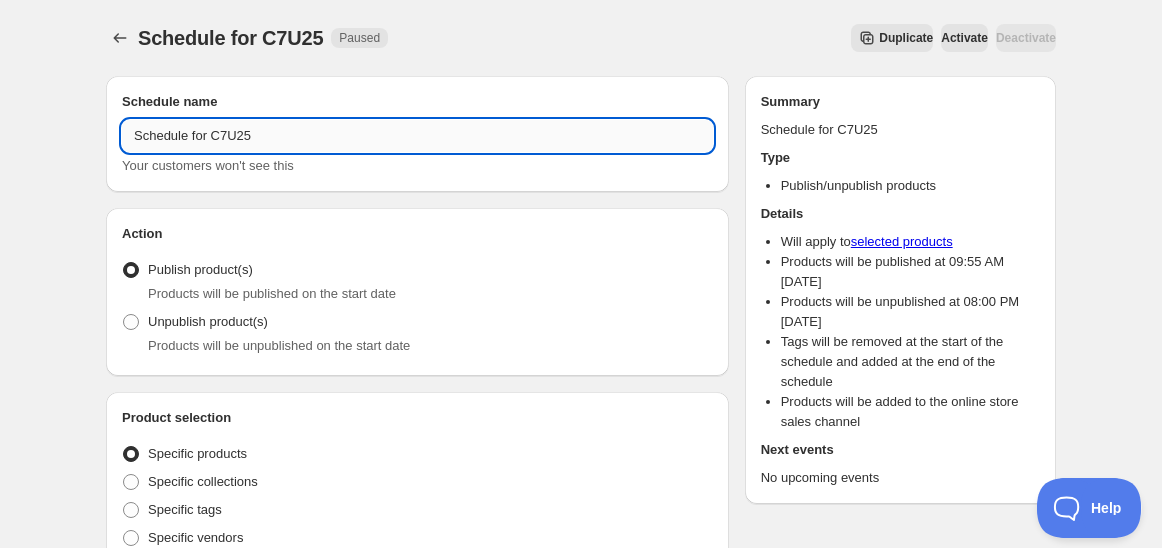 drag, startPoint x: 268, startPoint y: 138, endPoint x: 208, endPoint y: 135, distance: 60.074955 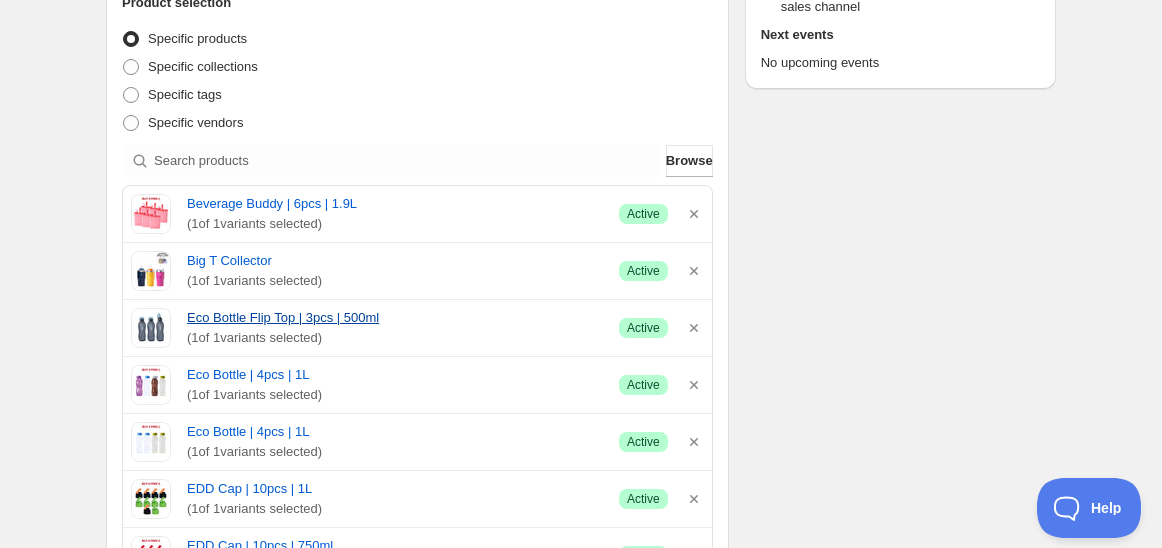 scroll, scrollTop: 444, scrollLeft: 0, axis: vertical 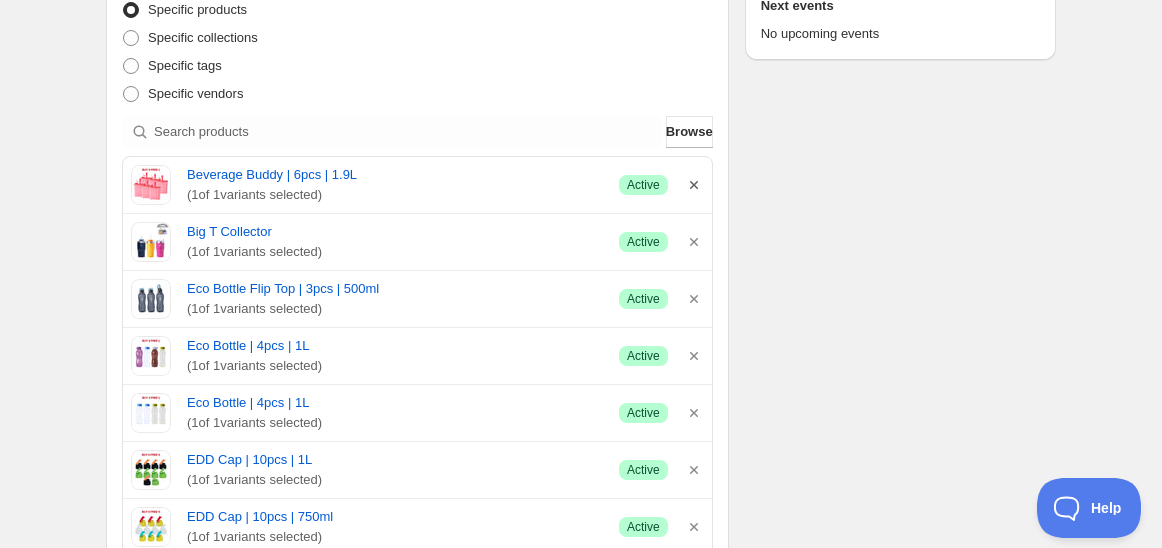 type on "Schedule for C7U25" 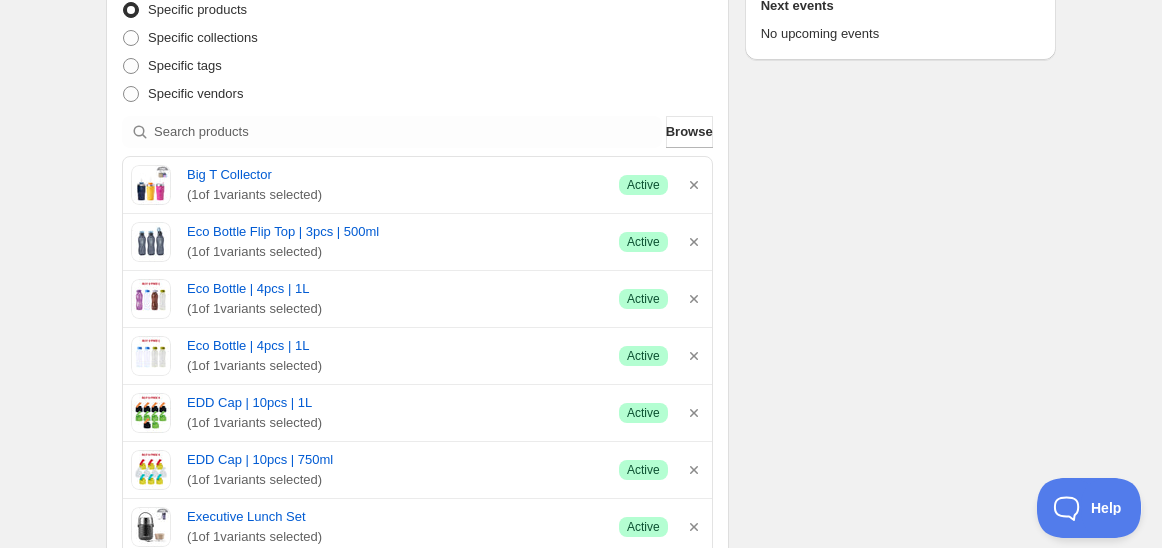 click 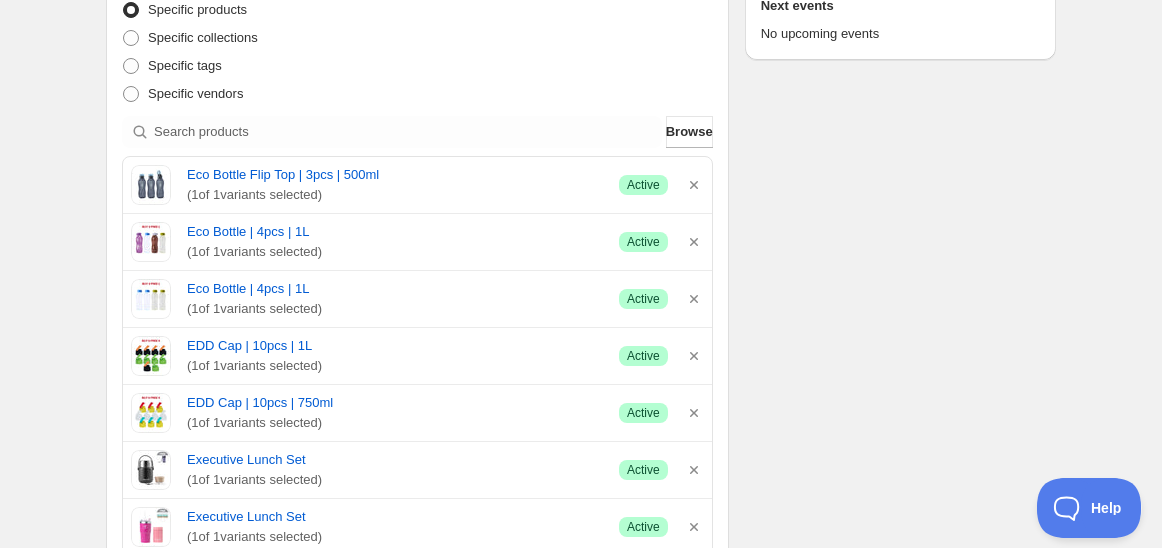 click 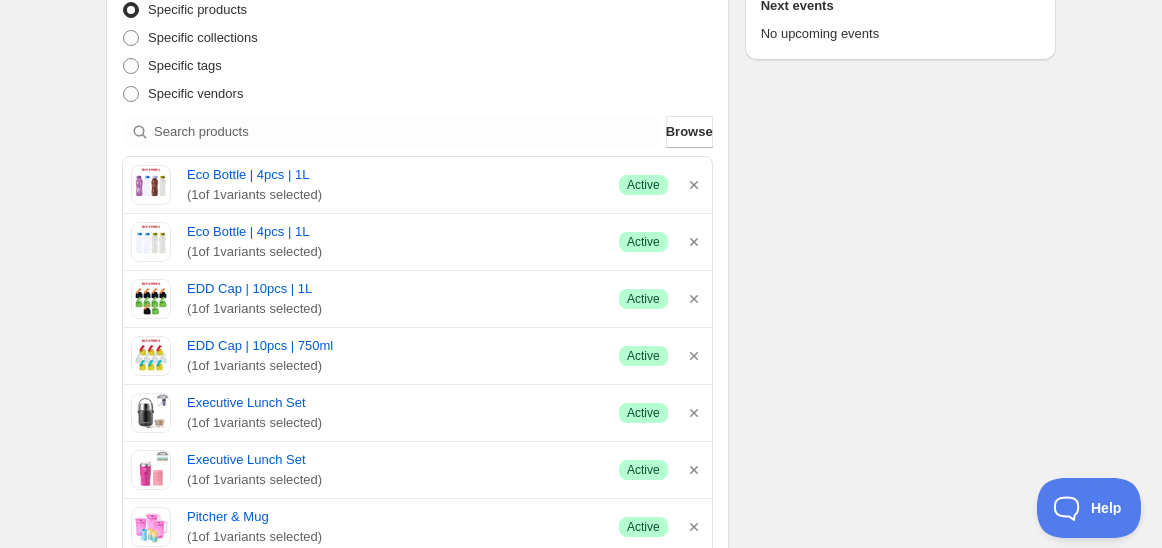 click 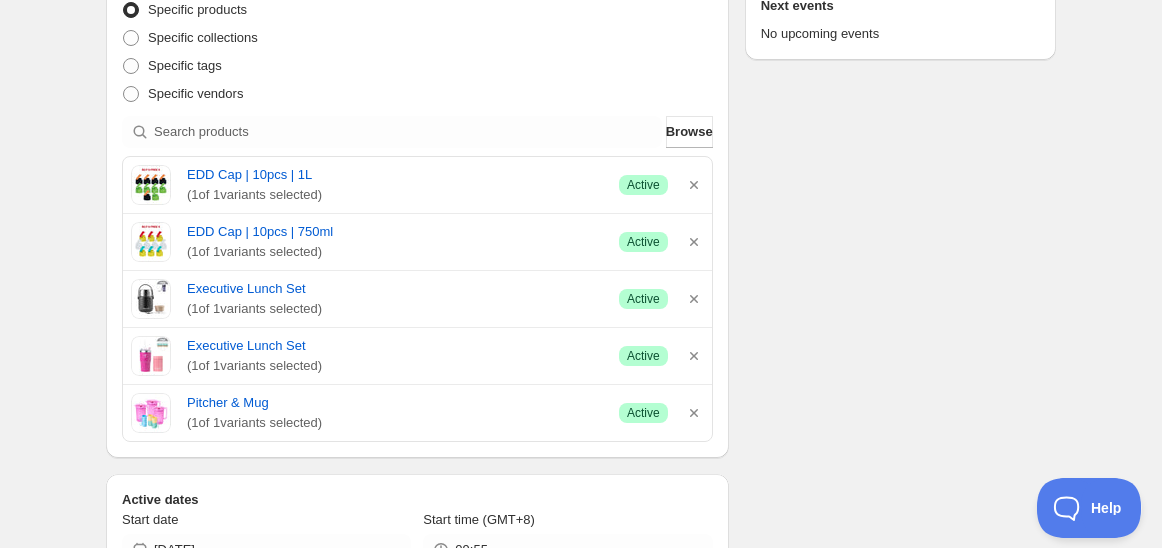 click 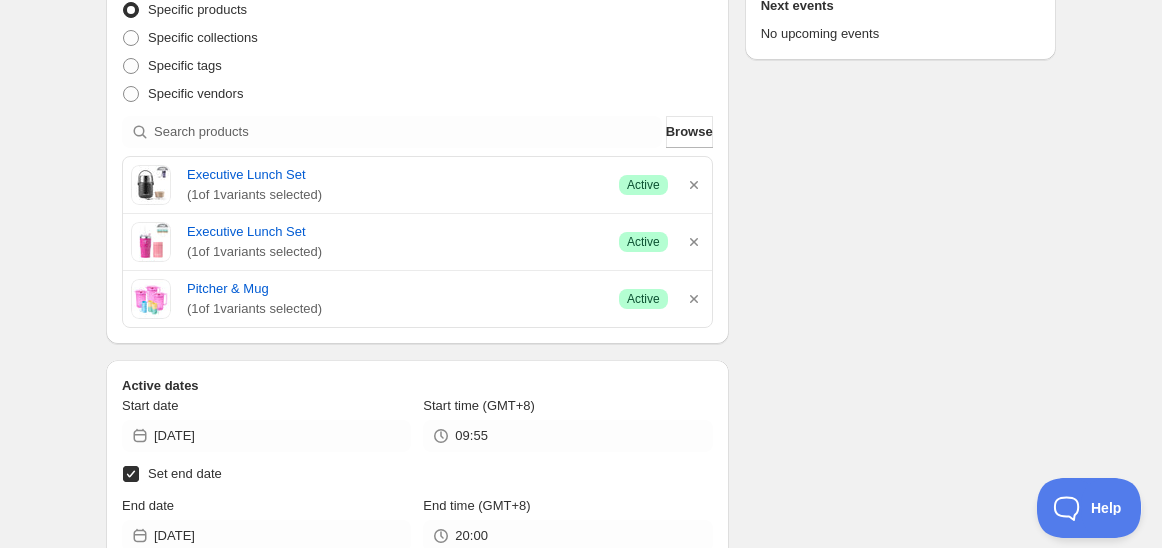 click 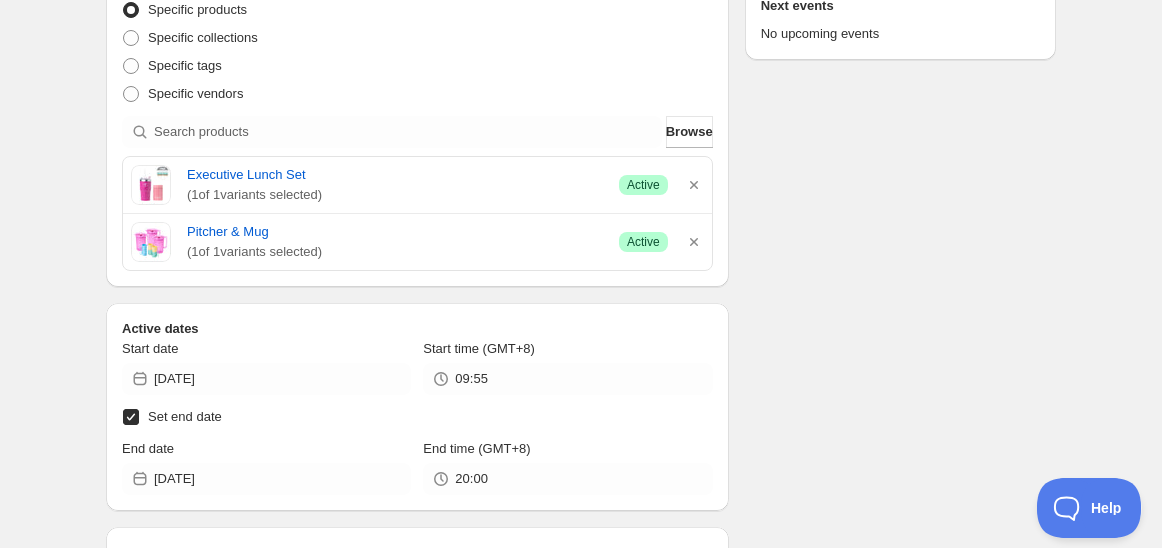 click 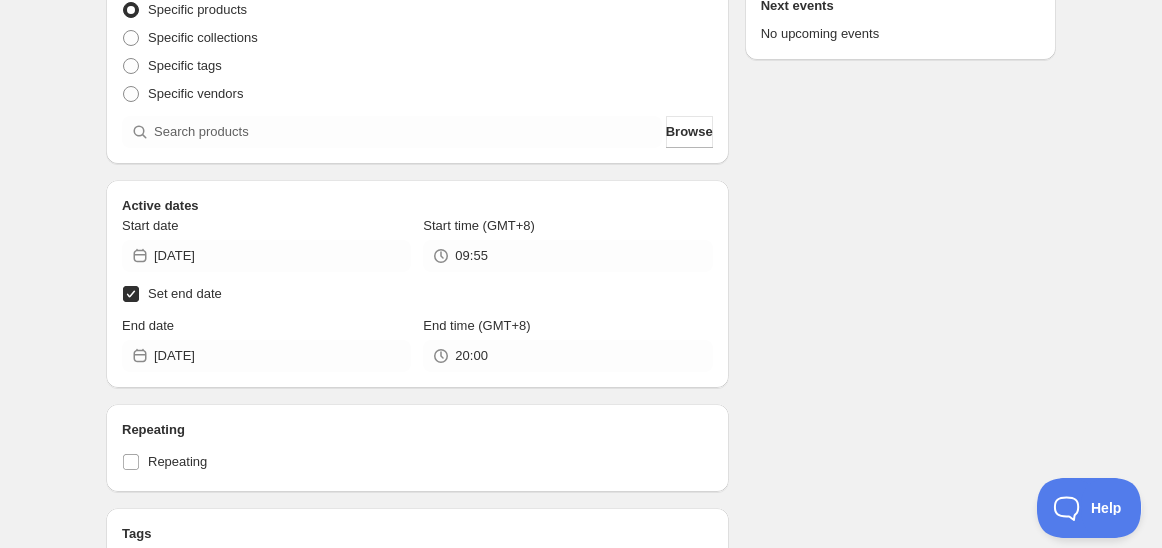 click on "Specific vendors" at bounding box center (417, 94) 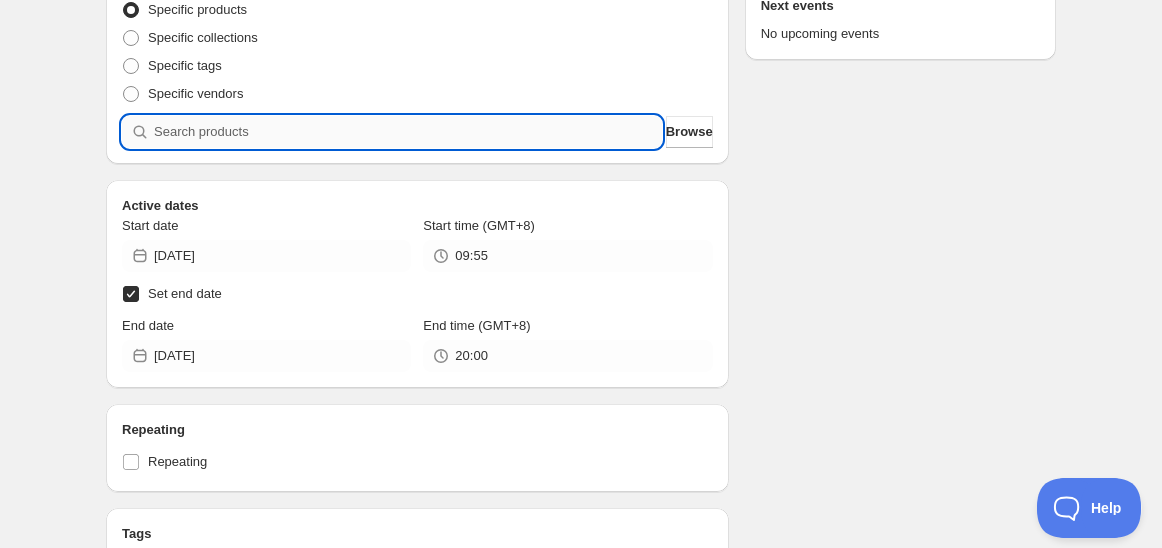 click at bounding box center (408, 132) 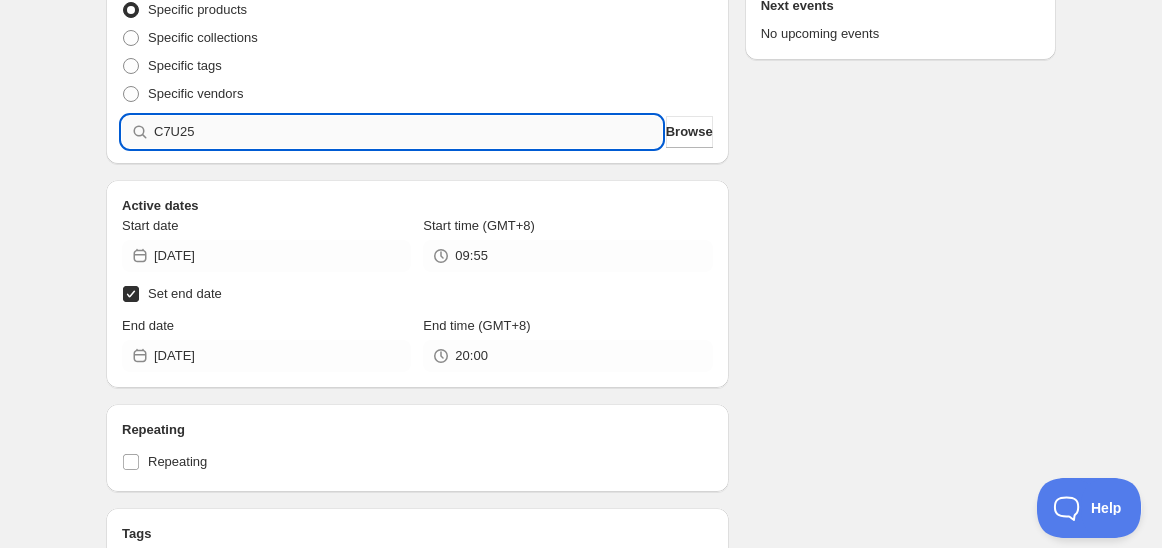type 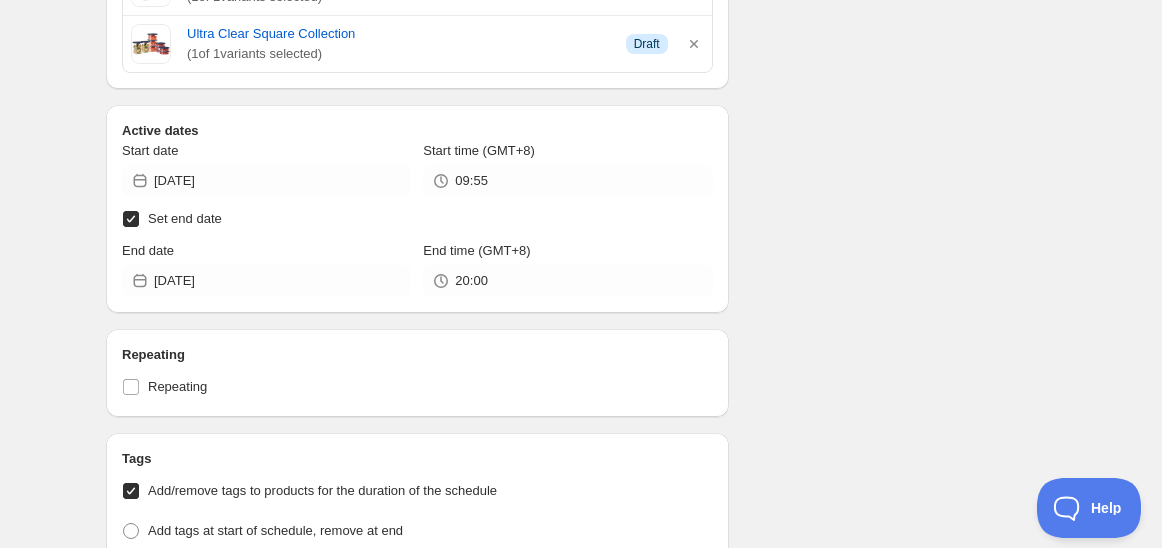 scroll, scrollTop: 888, scrollLeft: 0, axis: vertical 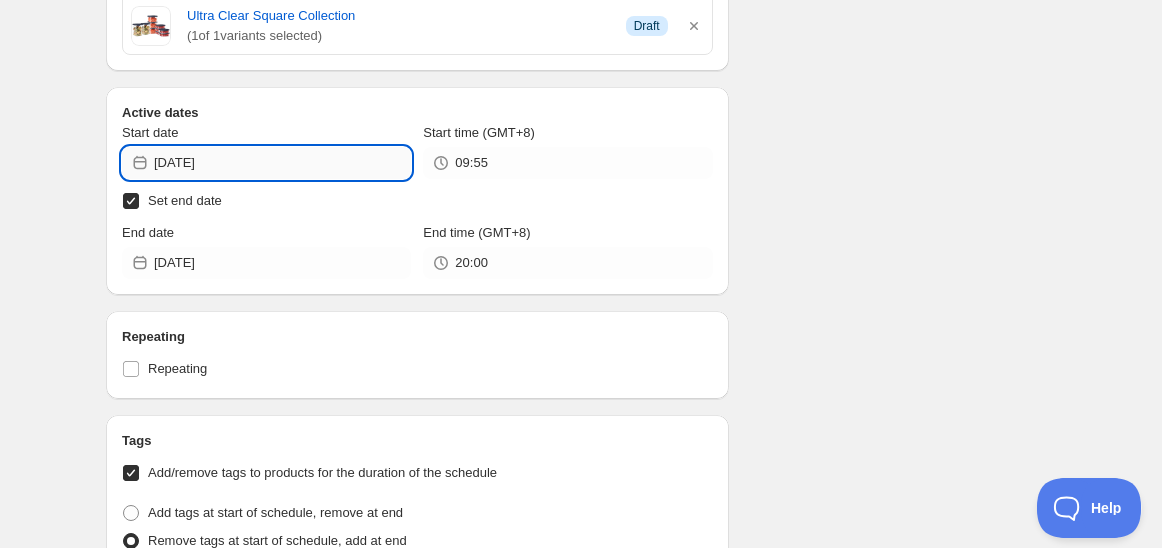 click on "2025-07-29" at bounding box center [282, 163] 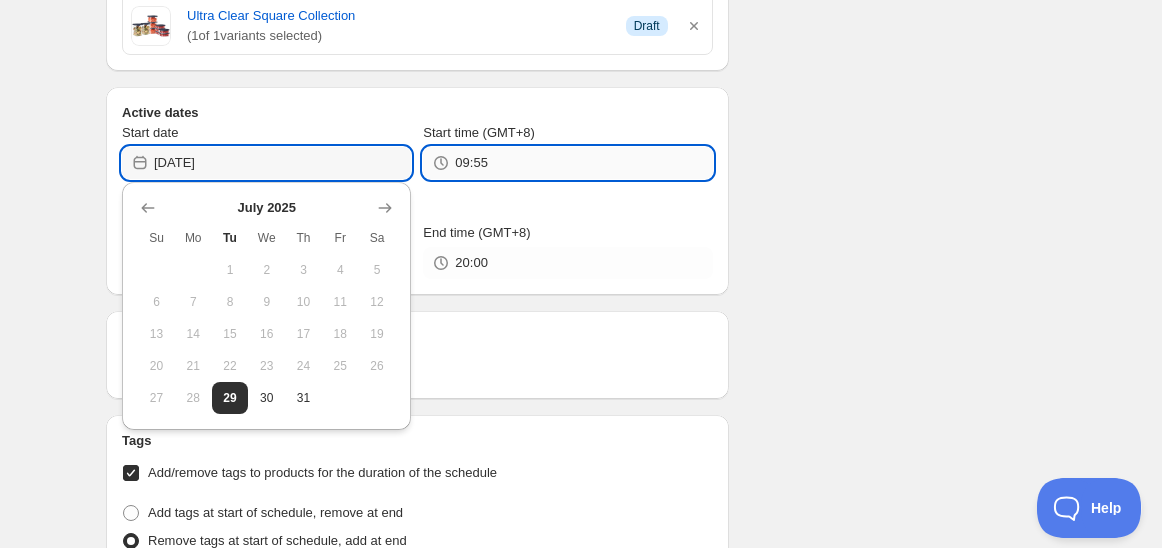 click on "09:55" at bounding box center (583, 163) 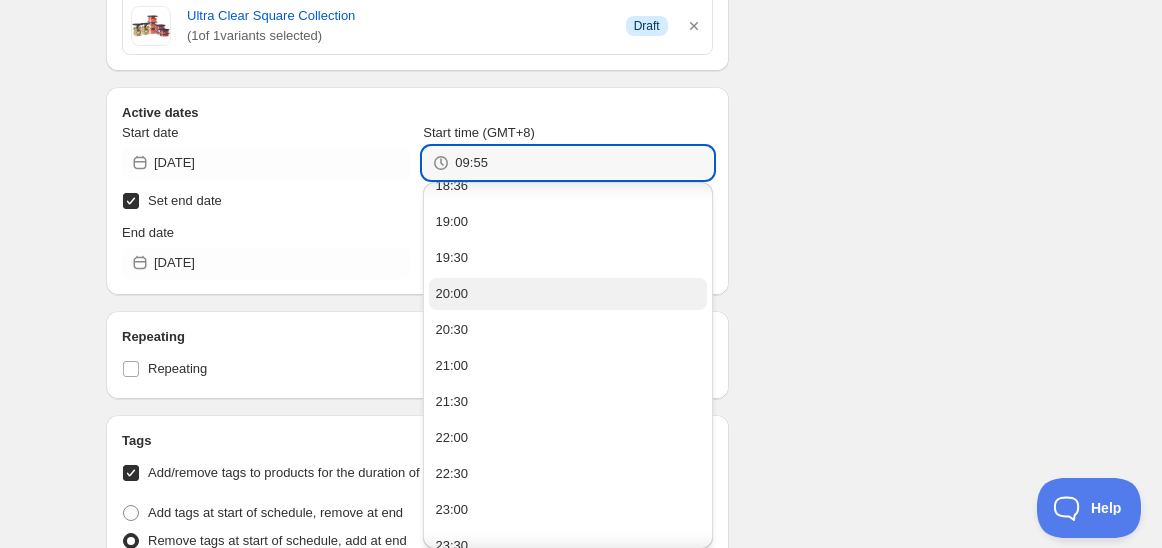 scroll, scrollTop: 37, scrollLeft: 0, axis: vertical 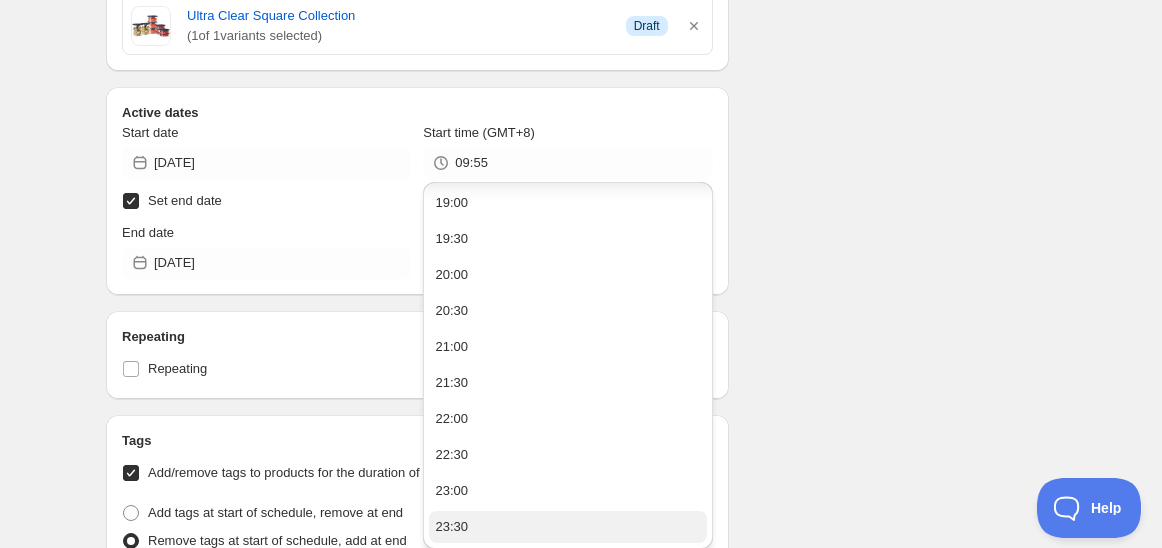 click on "23:30" at bounding box center [451, 527] 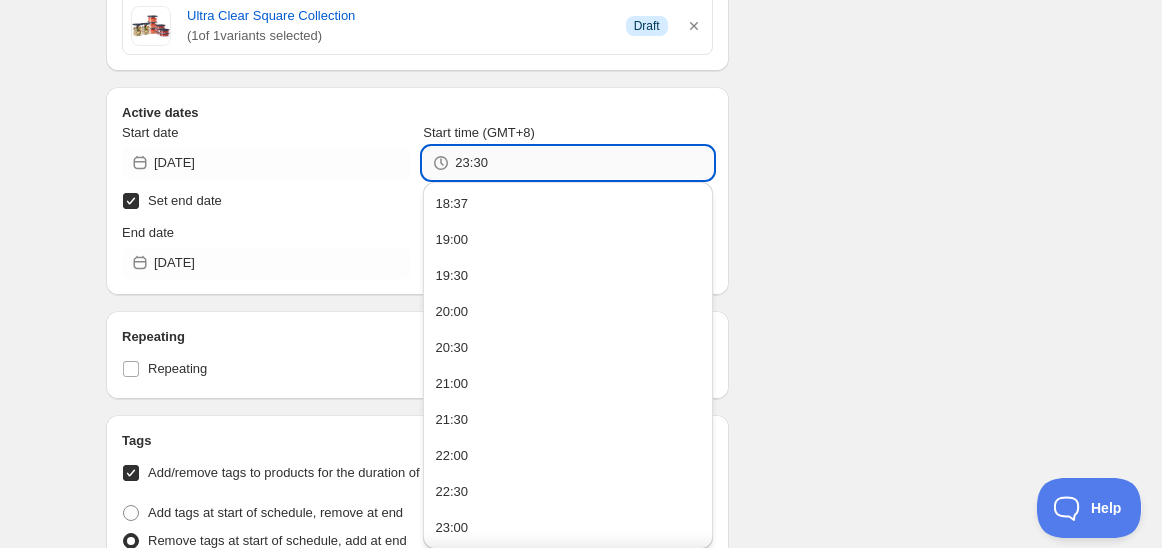 drag, startPoint x: 474, startPoint y: 157, endPoint x: 491, endPoint y: 160, distance: 17.262676 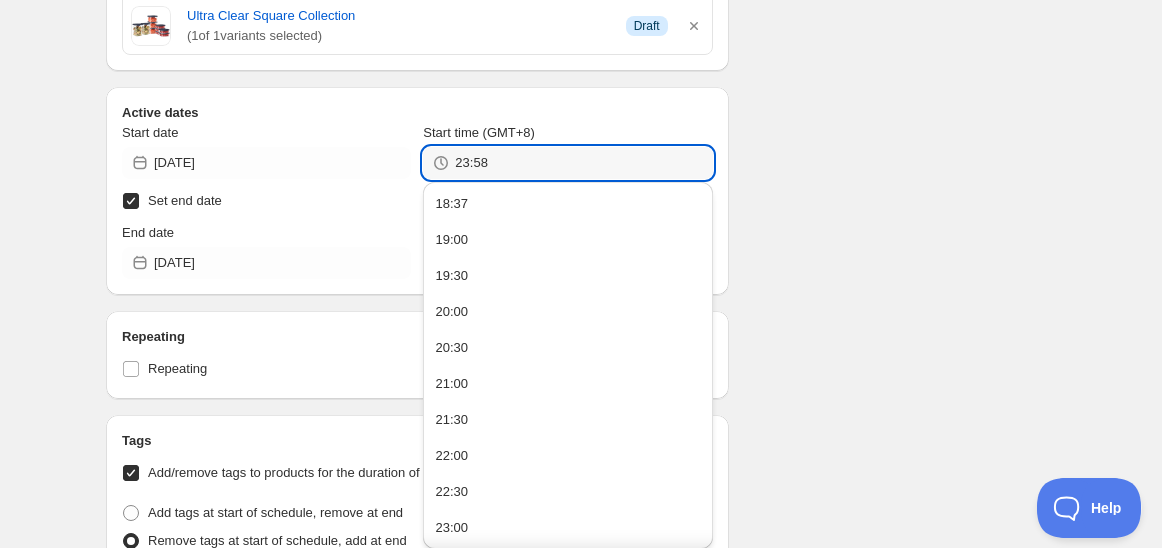 type on "23:58" 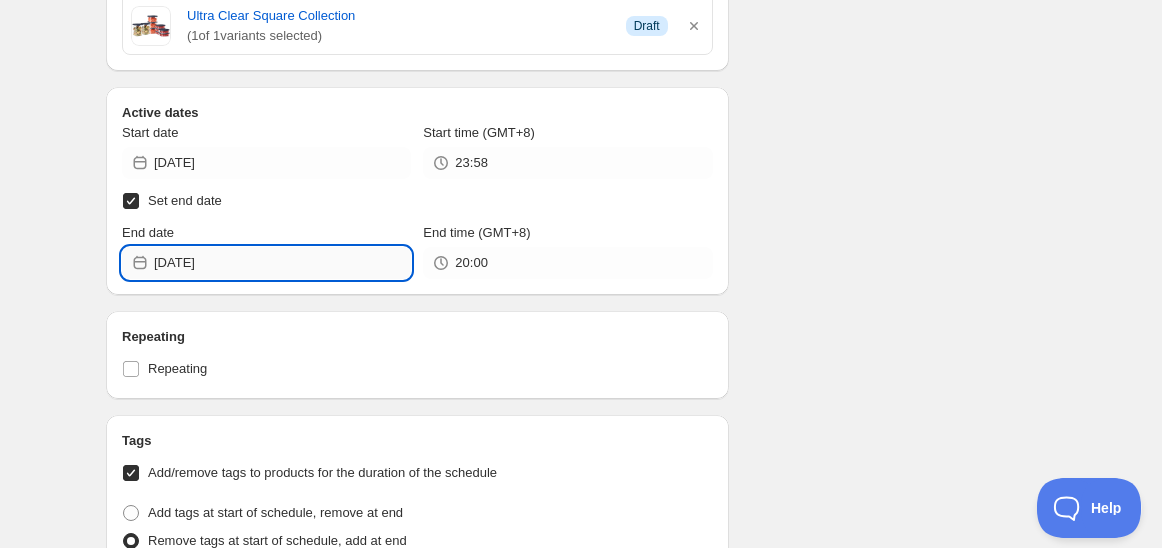 click on "2025-07-29" at bounding box center [282, 263] 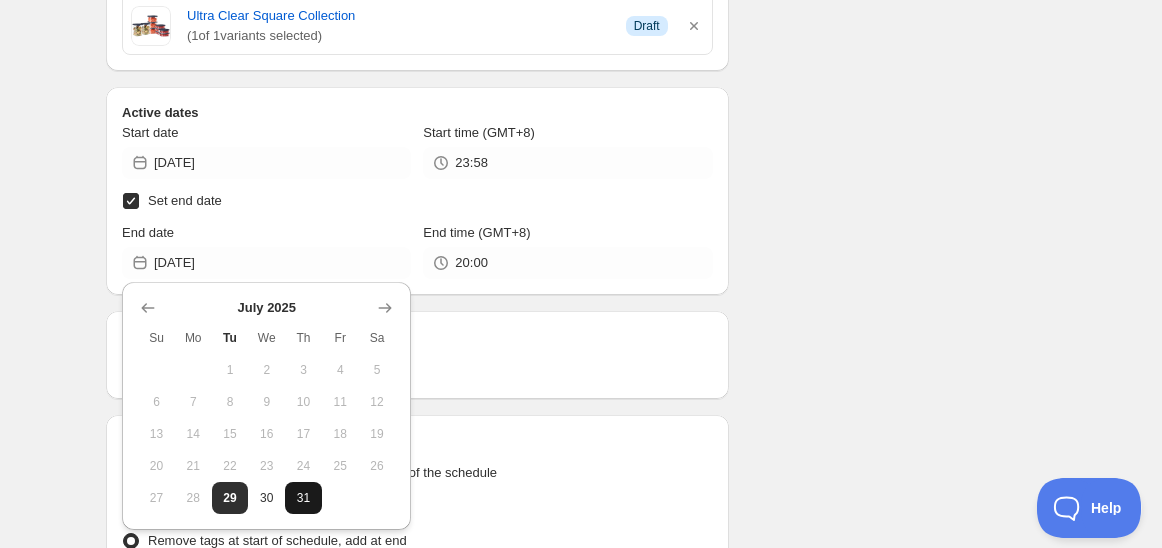 click on "31" at bounding box center [303, 498] 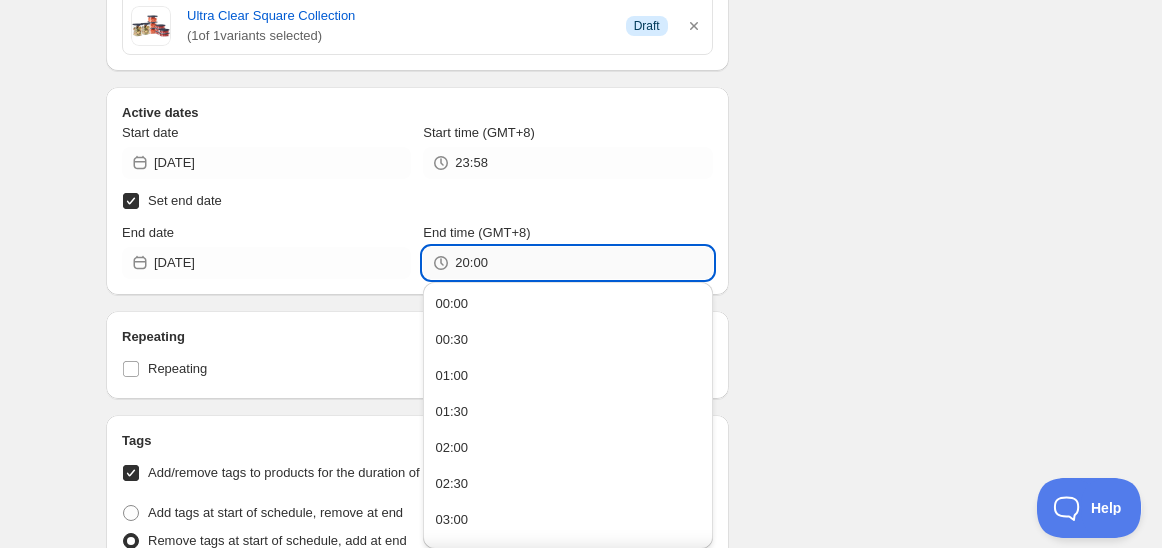 click on "20:00" at bounding box center (583, 263) 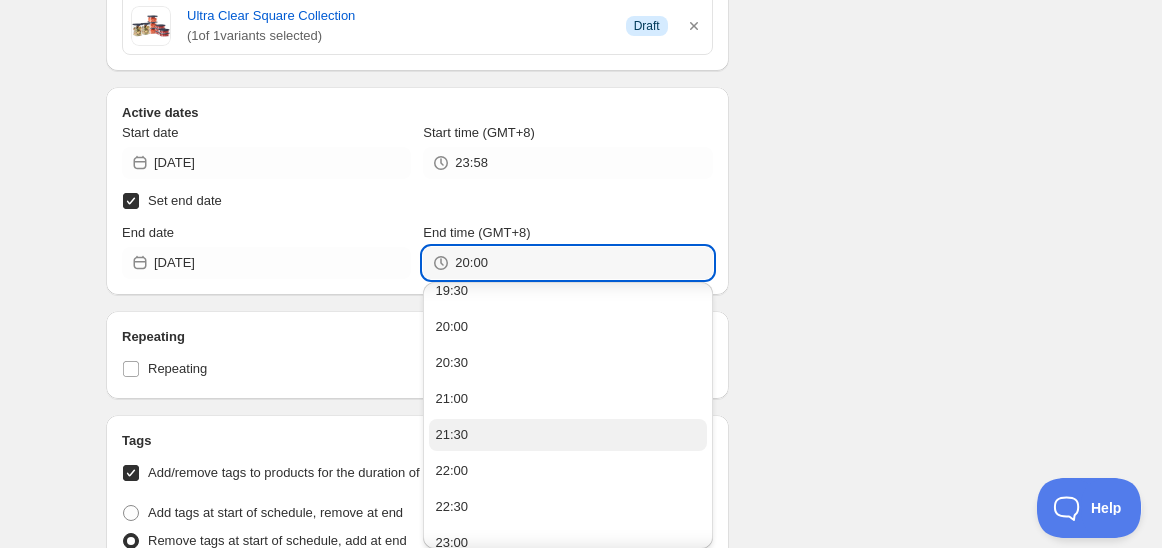 scroll, scrollTop: 1468, scrollLeft: 0, axis: vertical 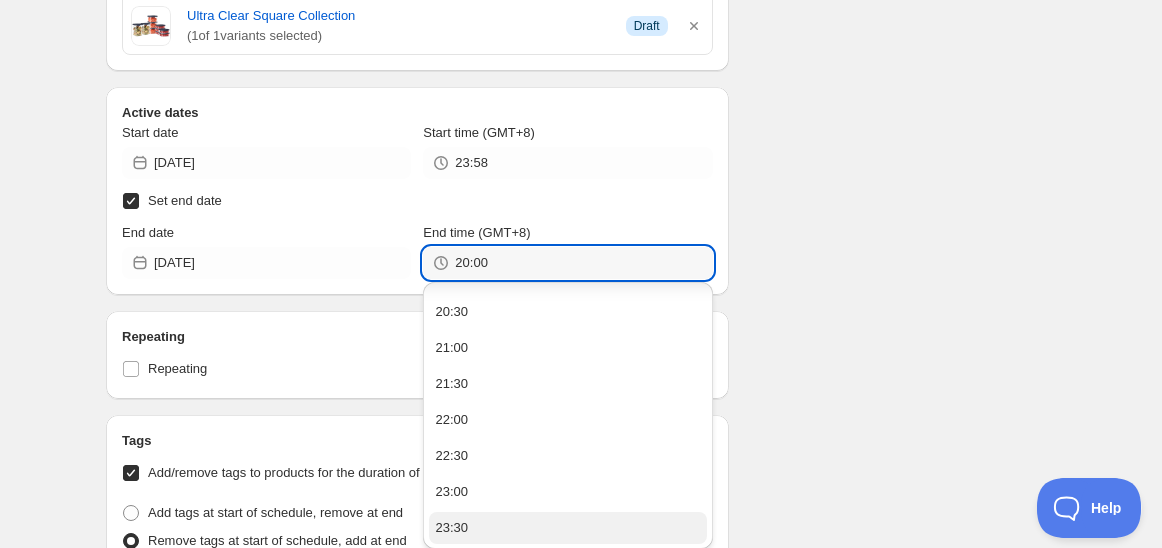 click on "23:30" at bounding box center (567, 528) 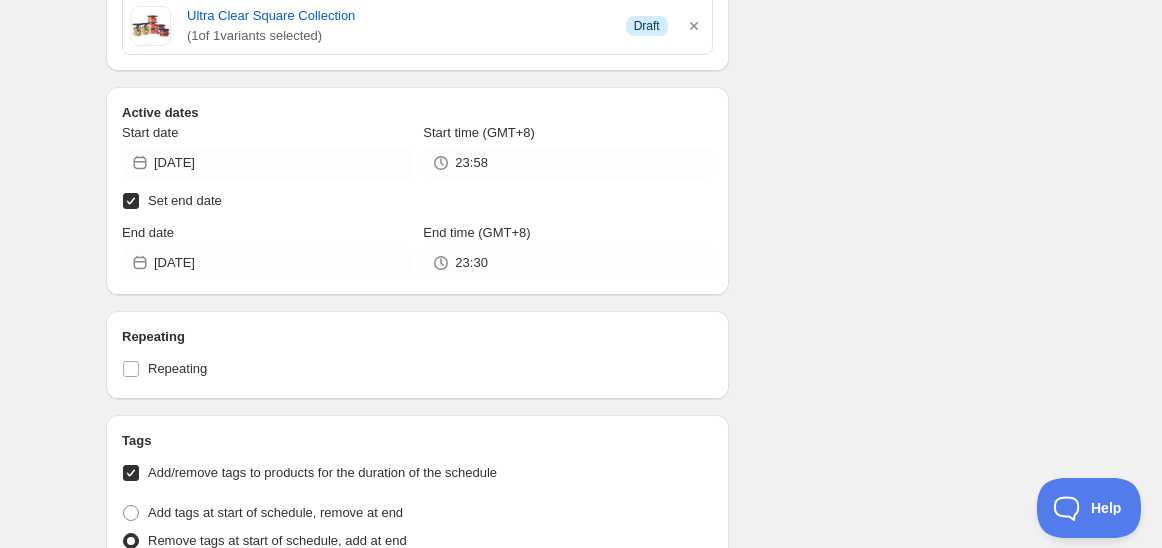 click on "Schedule name Schedule for C7U25 Your customers won't see this Action Action Publish product(s) Products will be published on the start date Unpublish product(s) Products will be unpublished on the start date Product selection Entity type Specific products Specific collections Specific tags Specific vendors Browse Clear Bowl Collection ( 1  of   1  variants selected) Info Draft FreezerMate Collection ( 1  of   1  variants selected) Info Draft GWP: Midgets | 4pcs | 60ml ( 1  of   1  variants selected) Info Draft Modular Bowl Collection ( 1  of   1  variants selected) Info Draft Ultra Clear Oval Collection ( 1  of   1  variants selected) Info Draft Ultra Clear Square Collection ( 1  of   1  variants selected) Info Draft Active dates Start date 2025-07-29 Start time (GMT+8) 23:58 Set end date End date 2025-07-31 End time (GMT+8) 23:30 Repeating Repeating Ok Cancel Every 1 Date range Days Weeks Months Years Days Ends Never On specific date After a number of occurances Tags Tag type Tags testing Countdown timer" at bounding box center [573, 195] 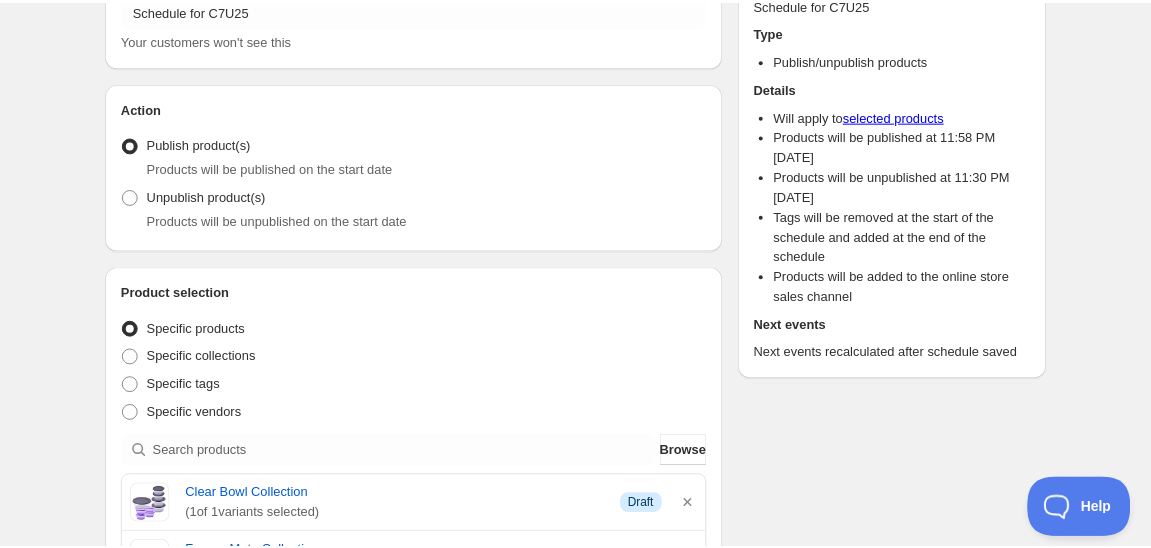 scroll, scrollTop: 0, scrollLeft: 0, axis: both 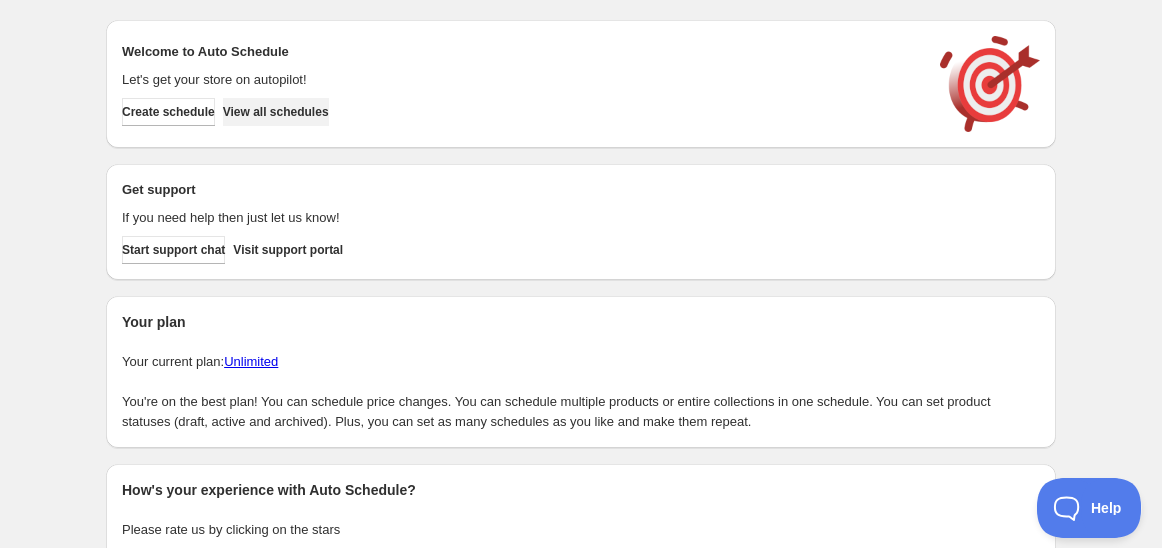 click on "View all schedules" at bounding box center [276, 112] 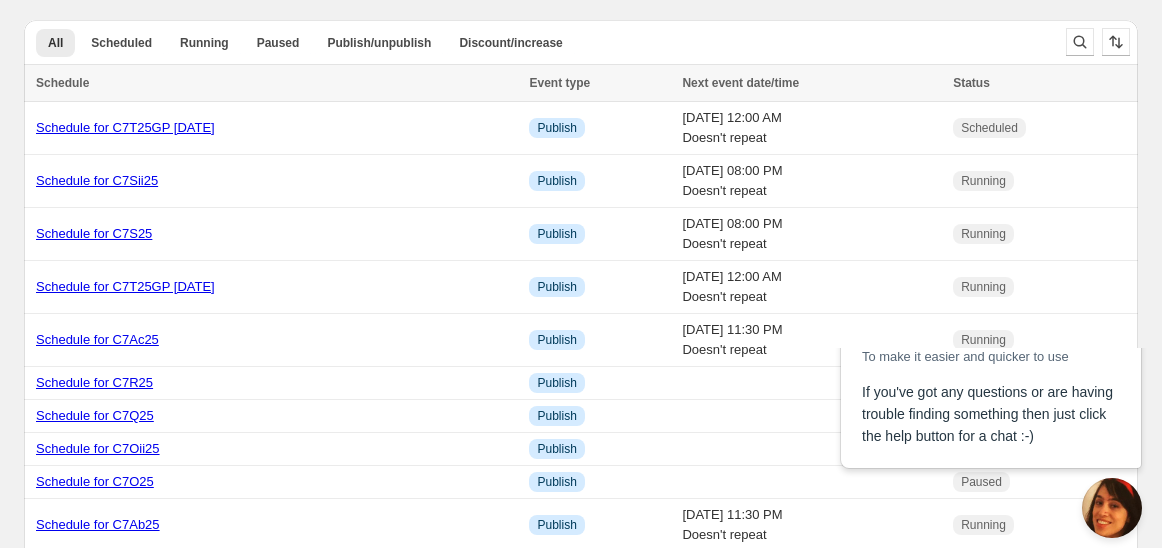scroll, scrollTop: 0, scrollLeft: 0, axis: both 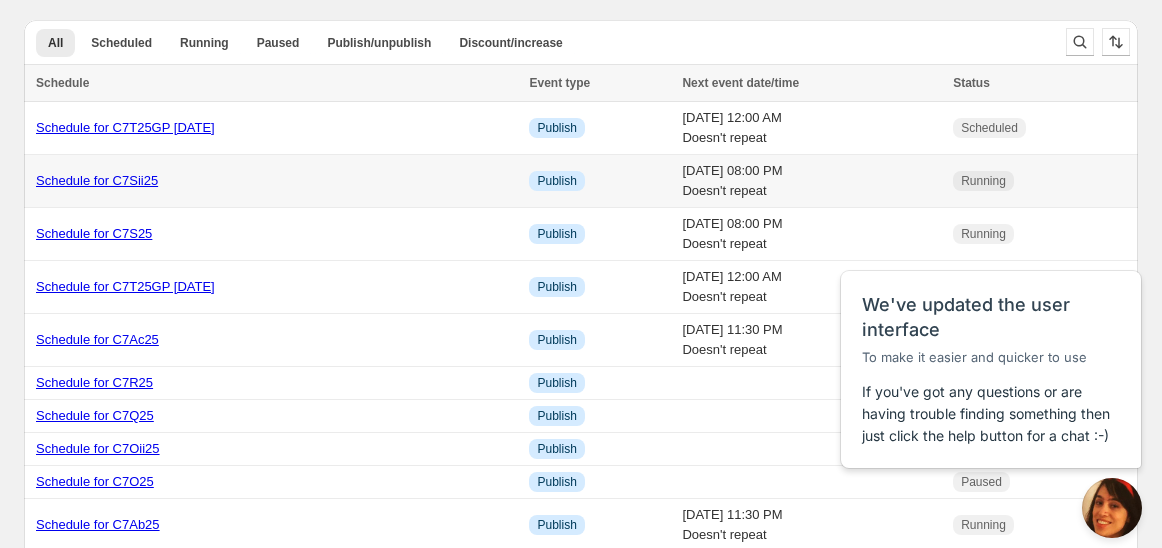 click on "Schedule for C7Sii25" at bounding box center [97, 180] 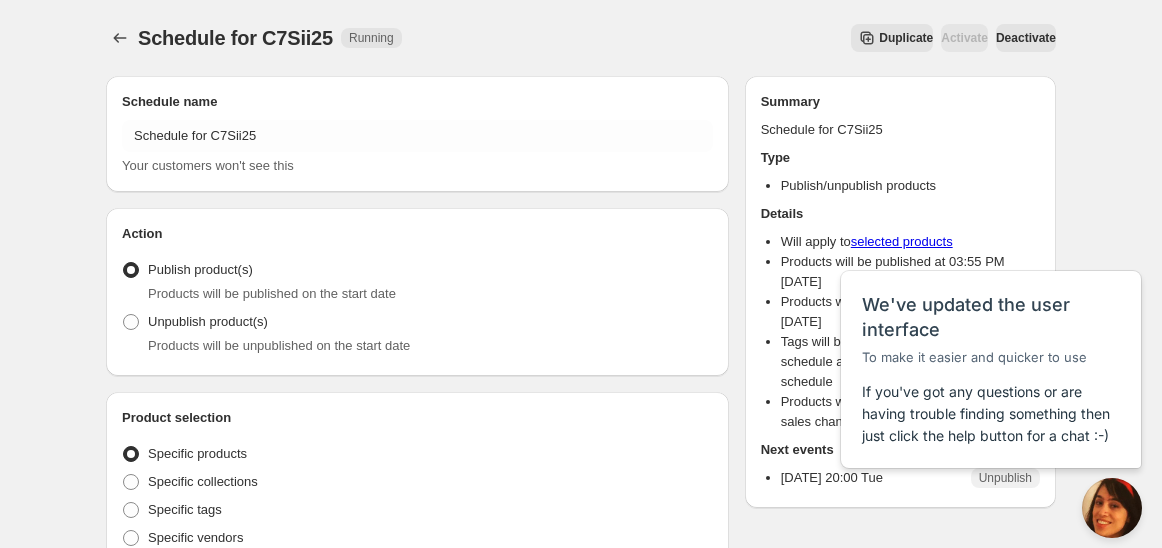 click on "Duplicate" at bounding box center (892, 38) 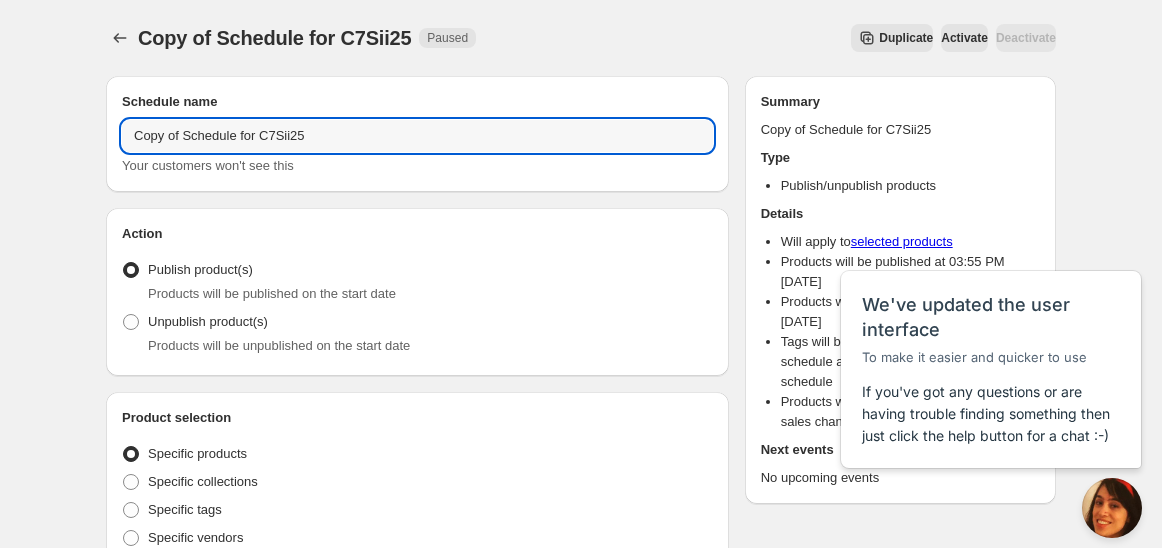 drag, startPoint x: 184, startPoint y: 136, endPoint x: 91, endPoint y: 148, distance: 93.770996 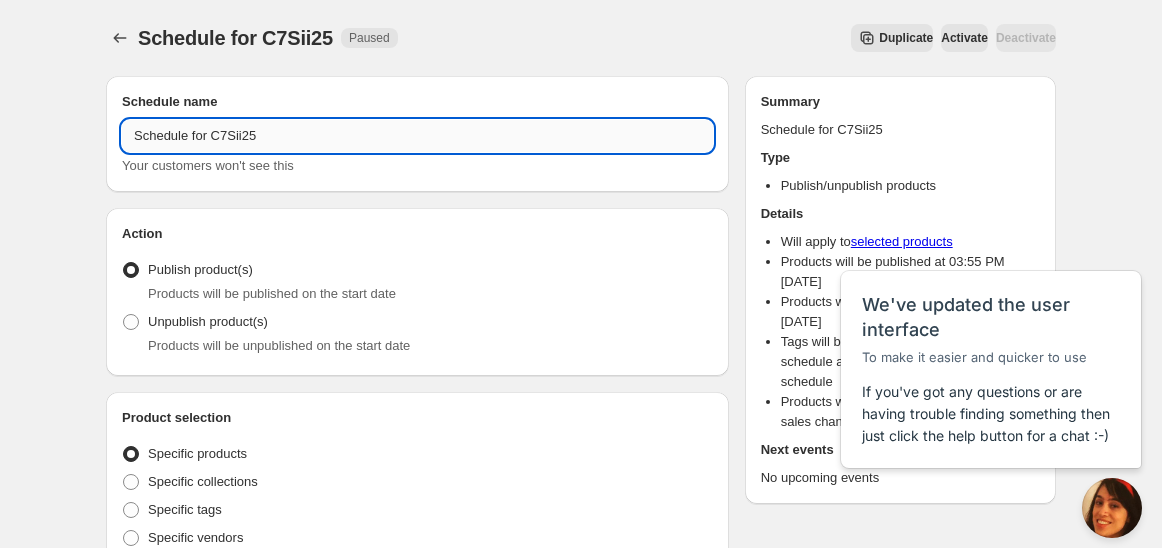 drag, startPoint x: 225, startPoint y: 143, endPoint x: 237, endPoint y: 139, distance: 12.649111 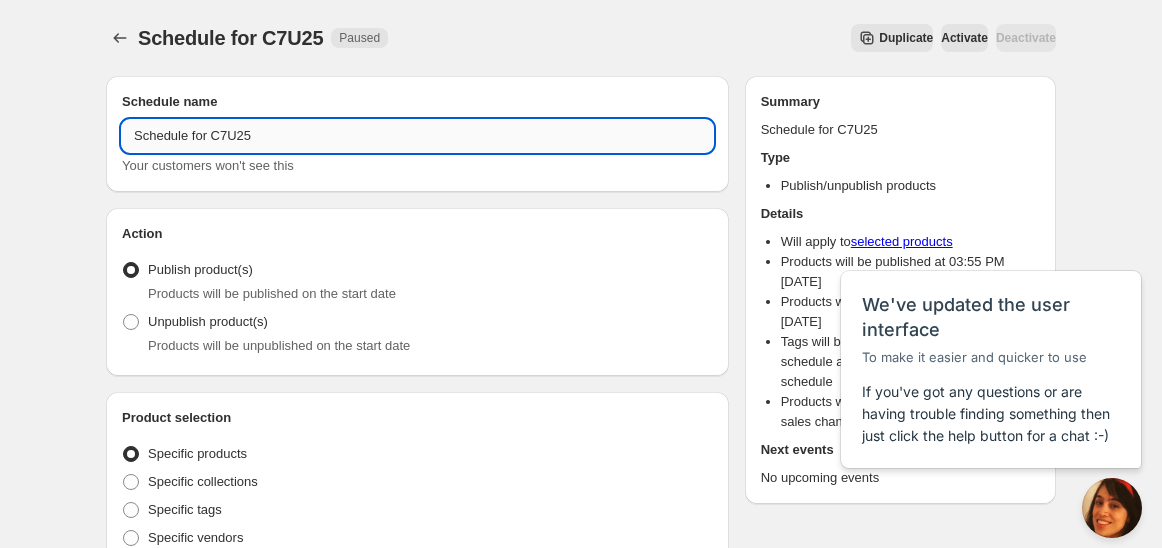 drag, startPoint x: 261, startPoint y: 143, endPoint x: 209, endPoint y: 132, distance: 53.15073 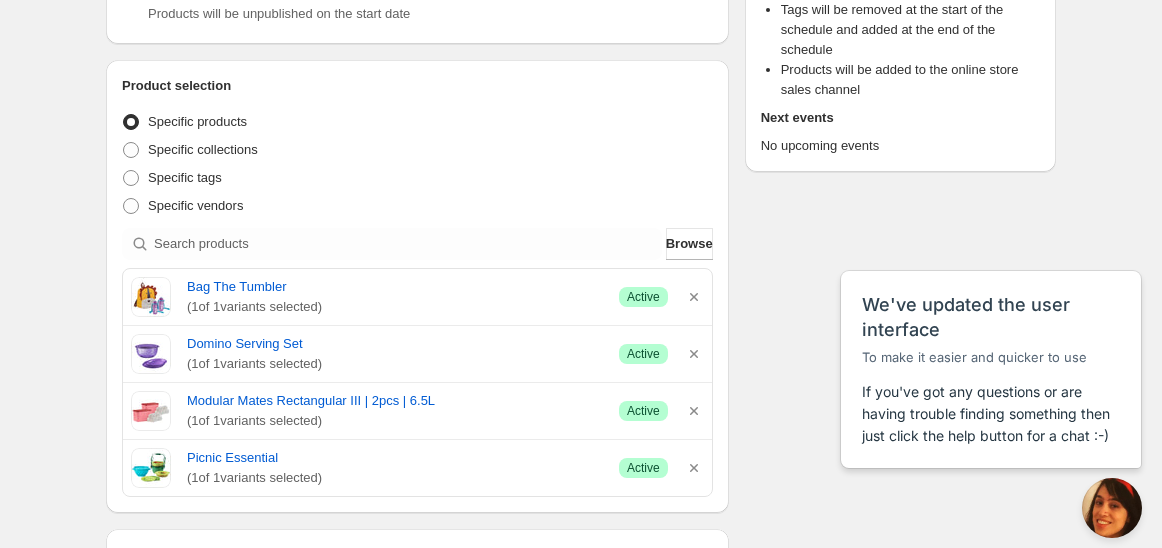 scroll, scrollTop: 333, scrollLeft: 0, axis: vertical 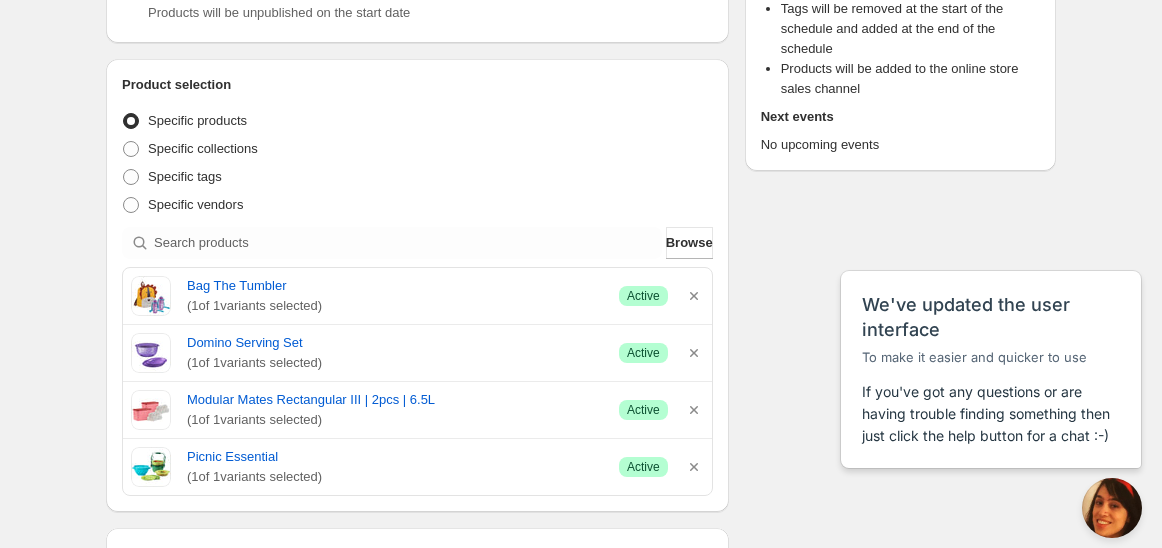 type on "Schedule for C7U25" 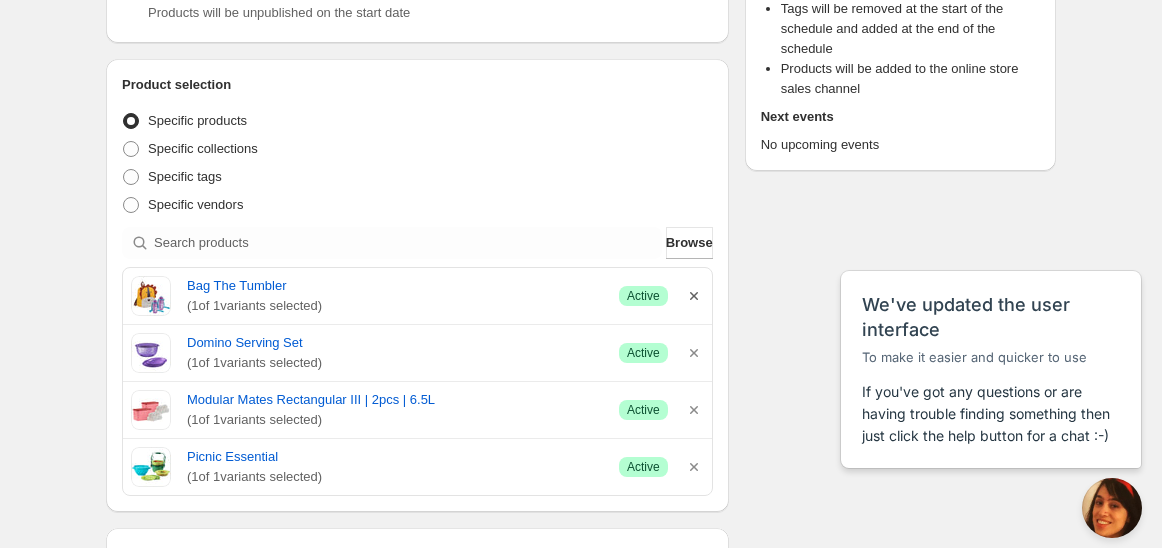 click 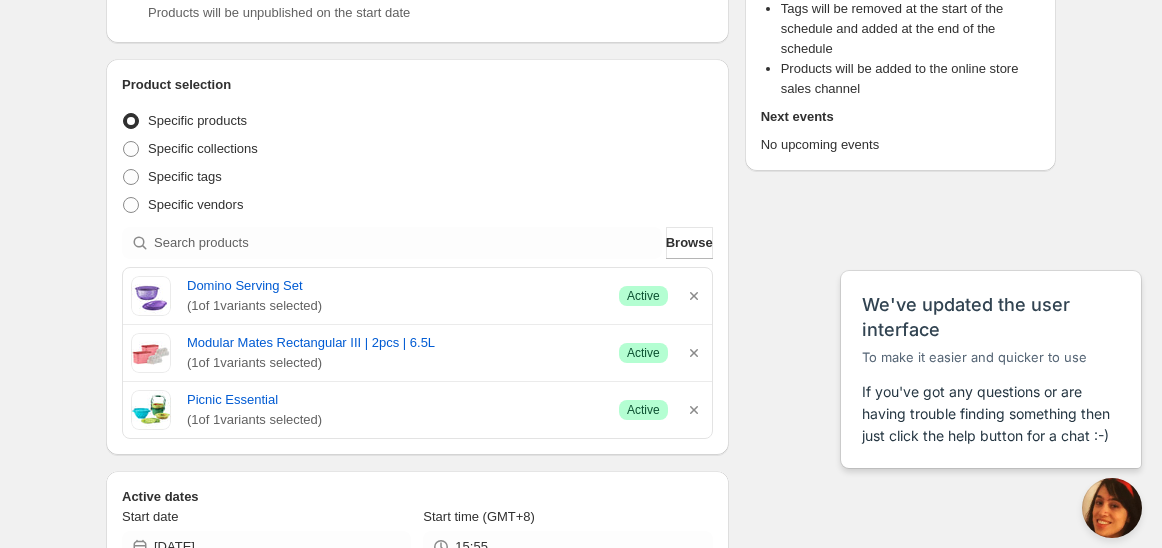 click 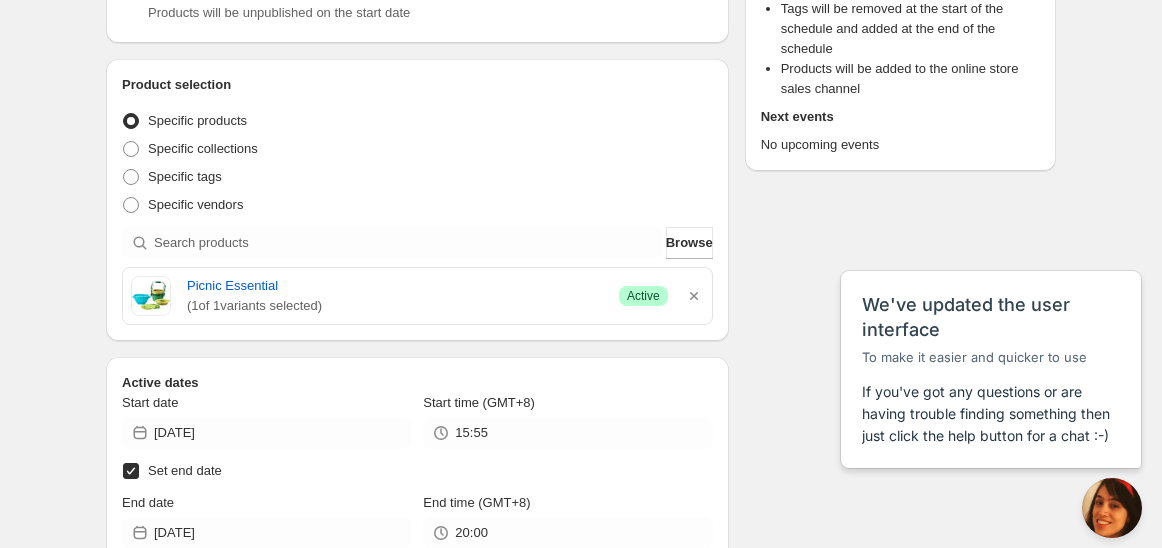 click 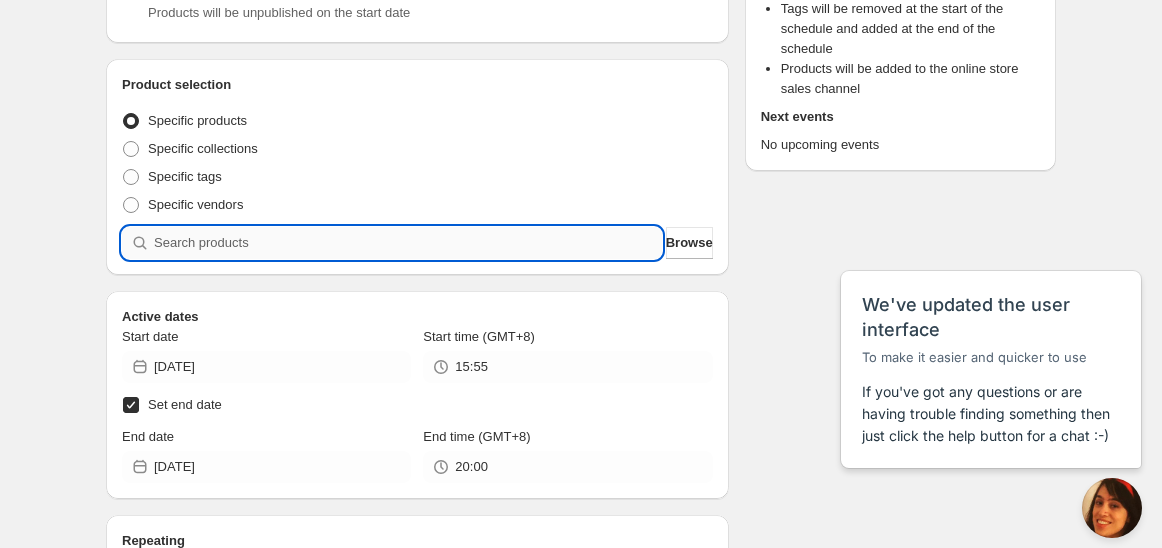 click at bounding box center (408, 243) 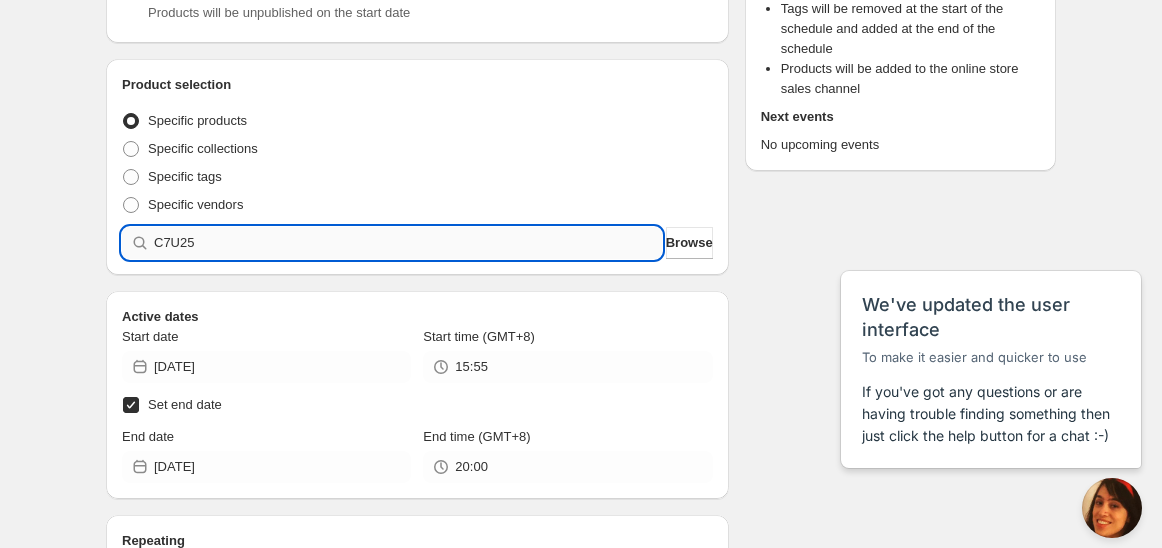 type 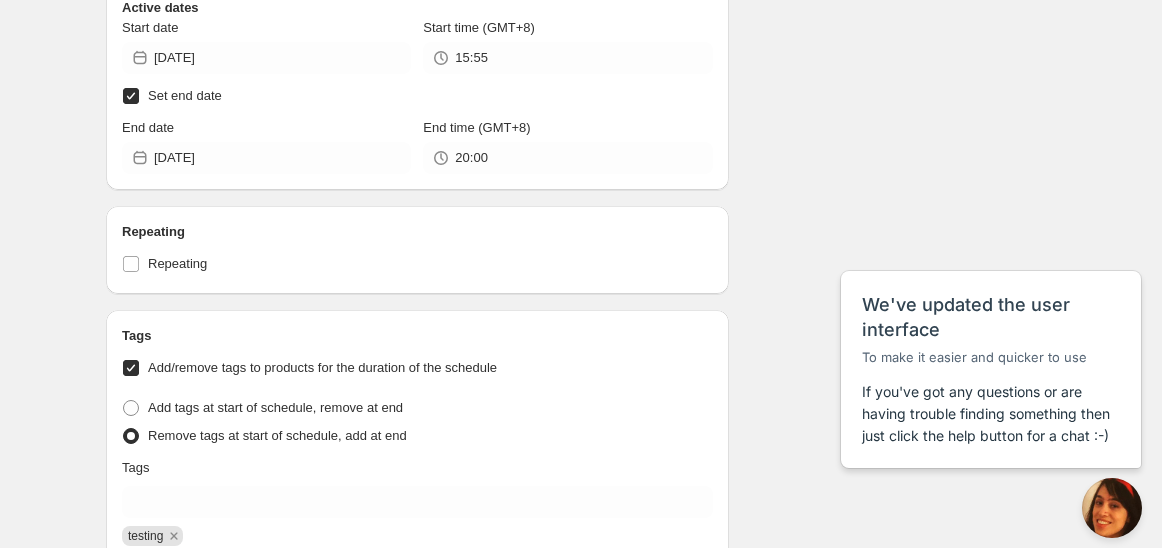 scroll, scrollTop: 1000, scrollLeft: 0, axis: vertical 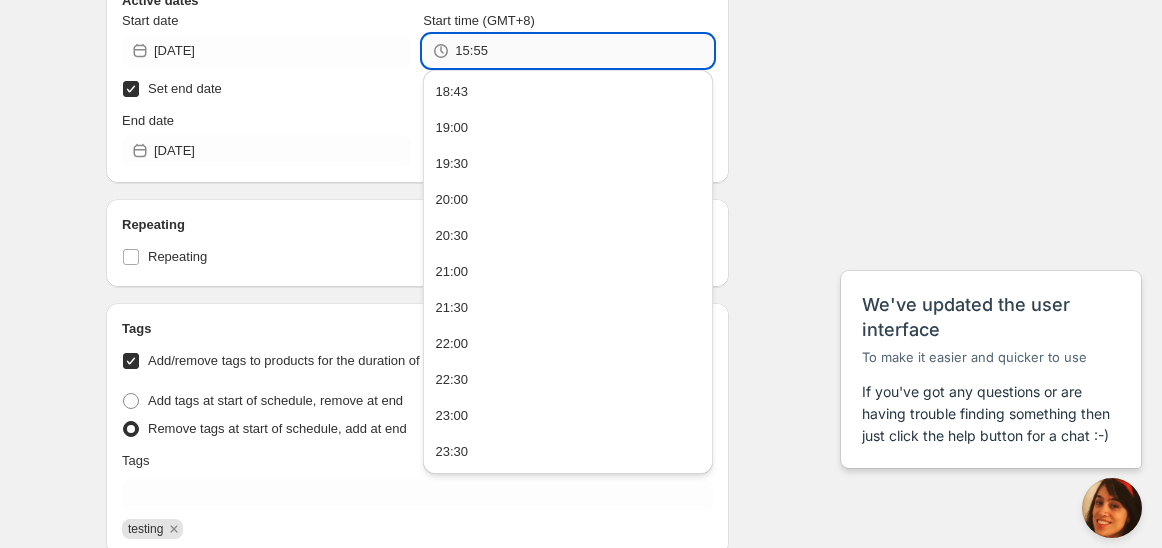 click on "15:55" at bounding box center [583, 51] 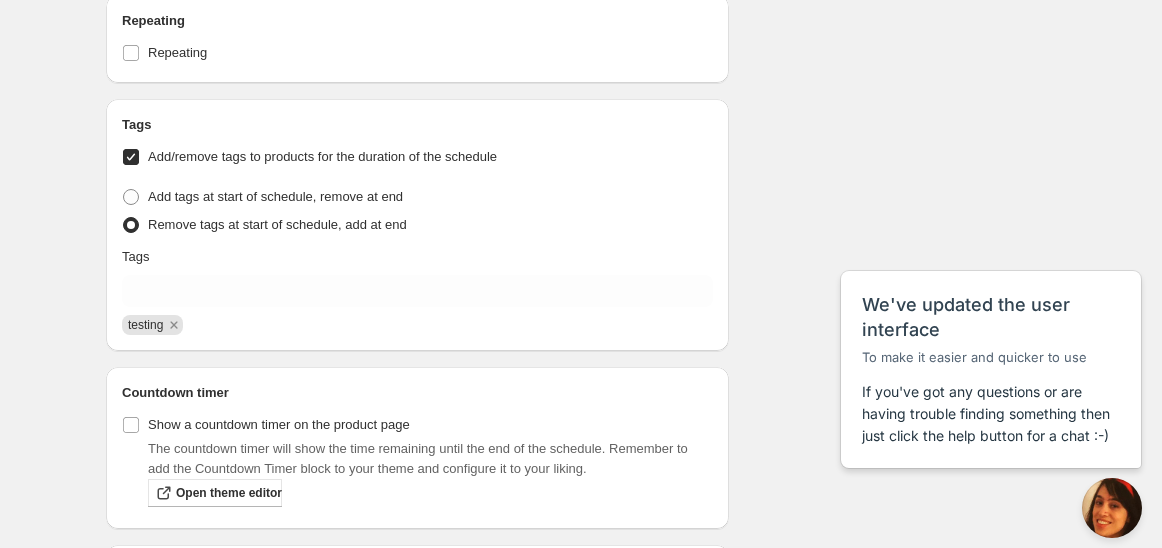 scroll, scrollTop: 888, scrollLeft: 0, axis: vertical 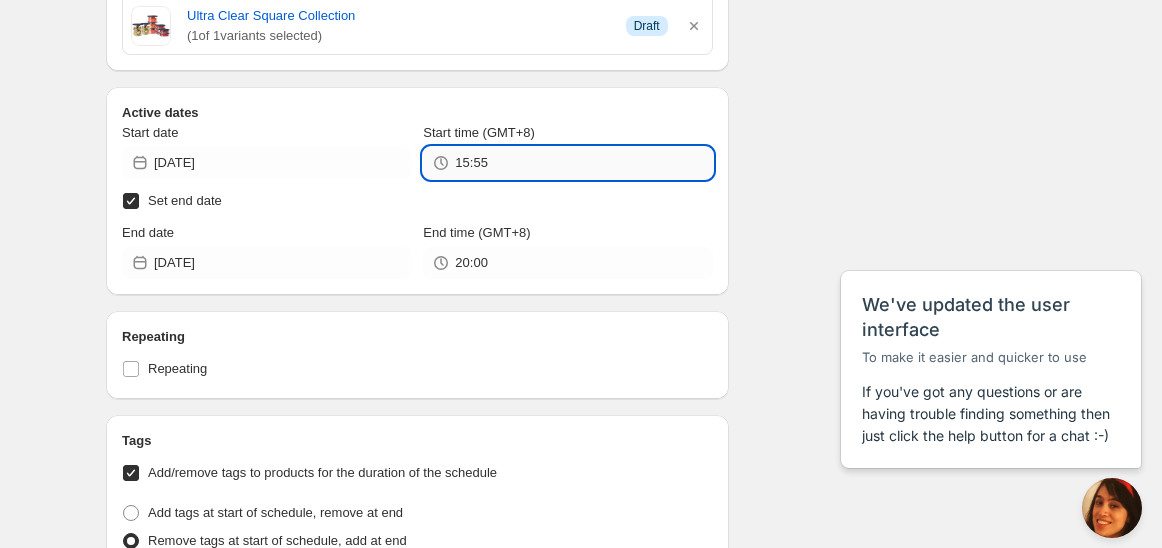 click on "15:55" at bounding box center (583, 163) 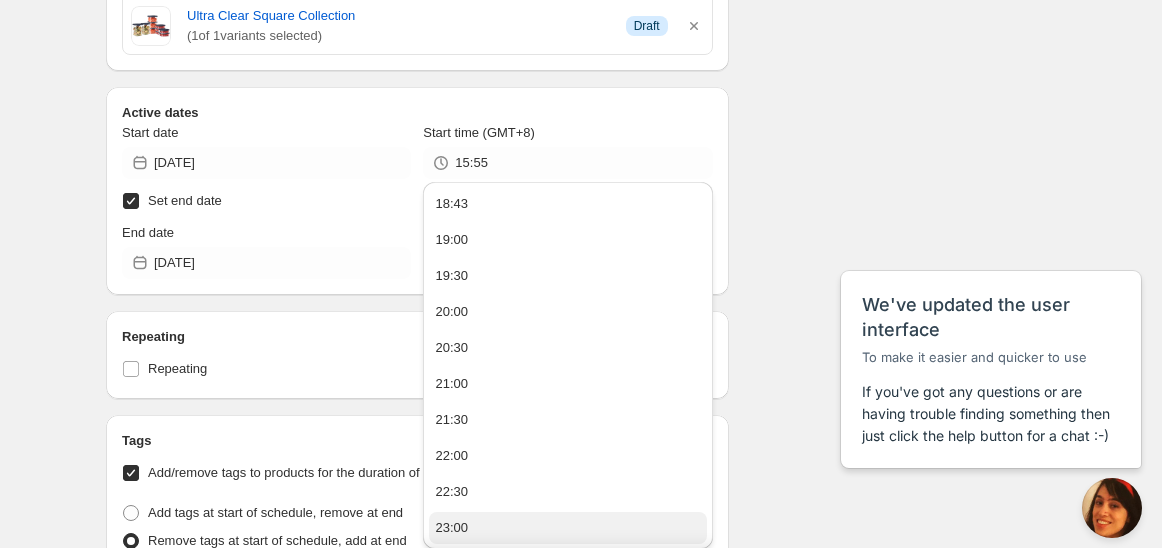 click on "23:00" at bounding box center (567, 528) 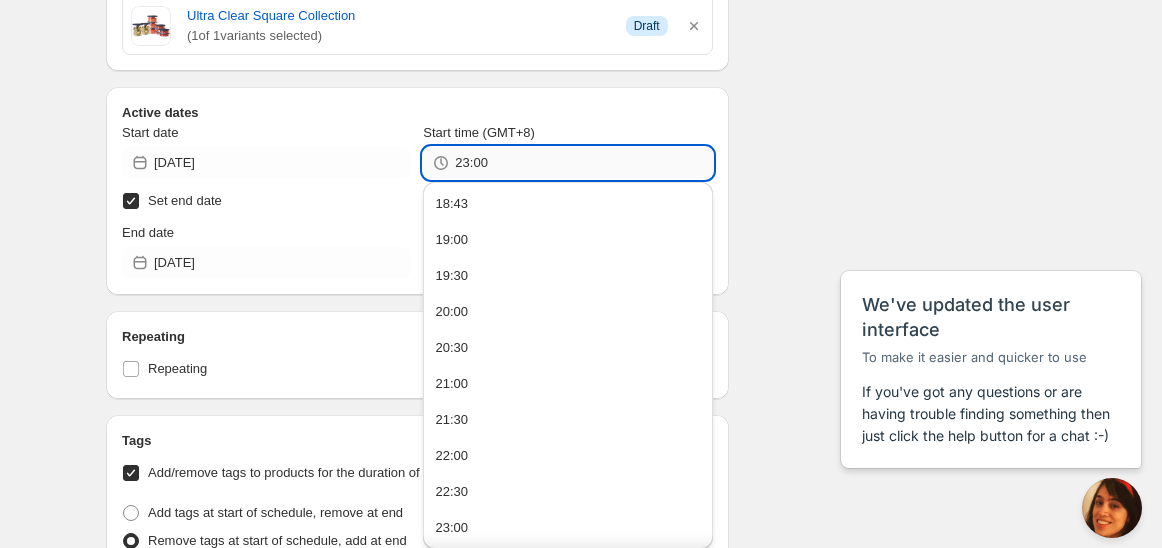 drag, startPoint x: 470, startPoint y: 150, endPoint x: 488, endPoint y: 162, distance: 21.633308 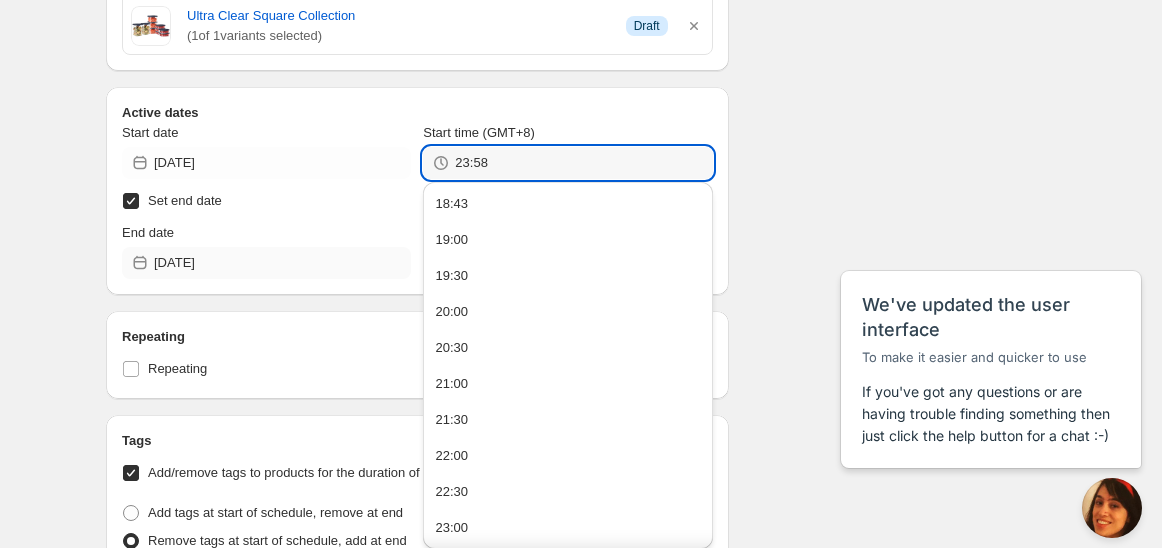 type on "23:58" 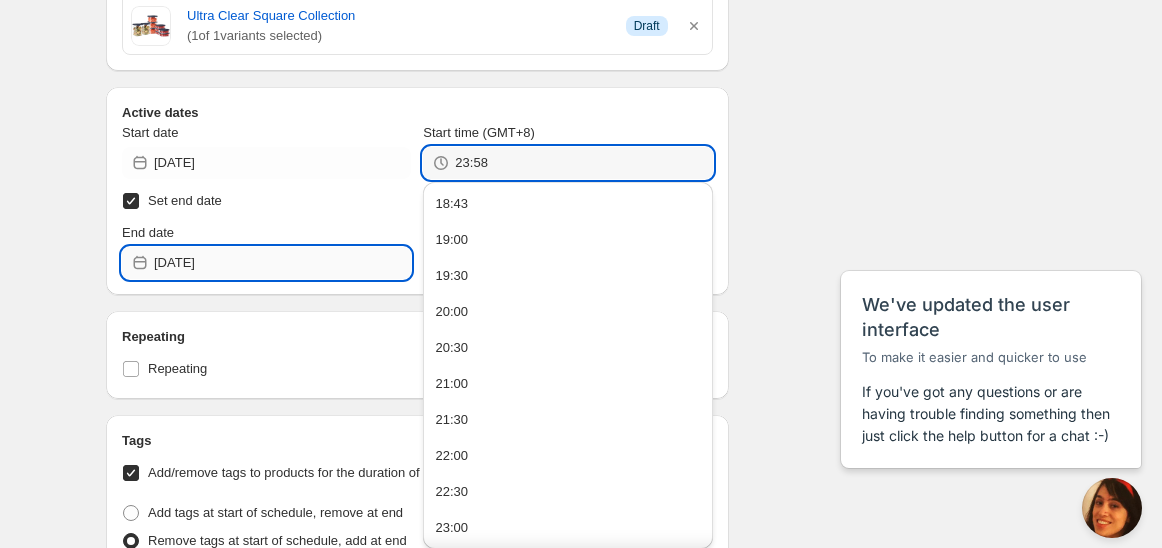 click on "2025-07-29" at bounding box center (282, 263) 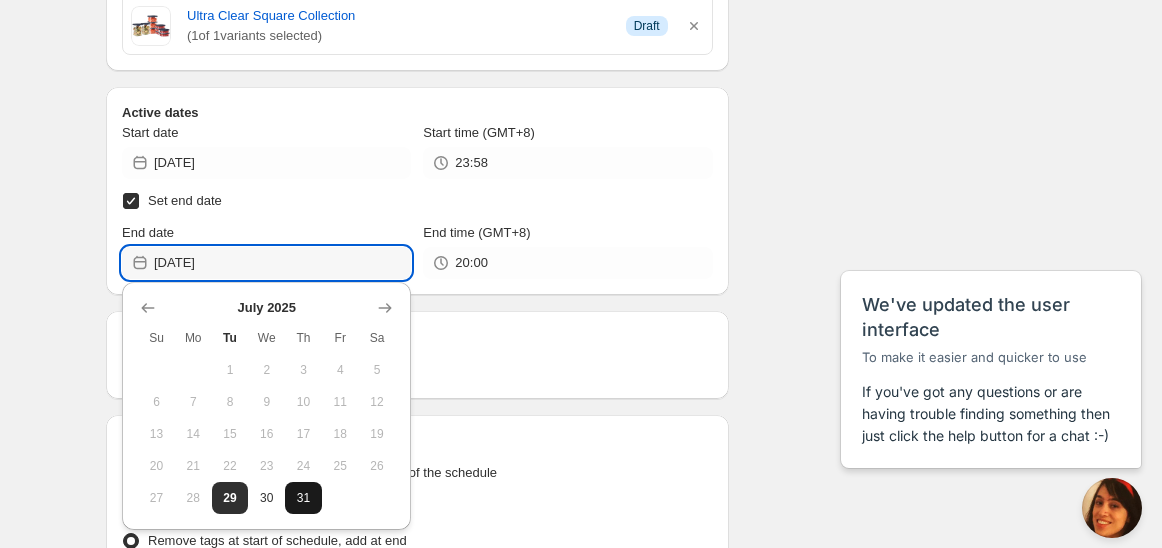 click on "31" at bounding box center [303, 498] 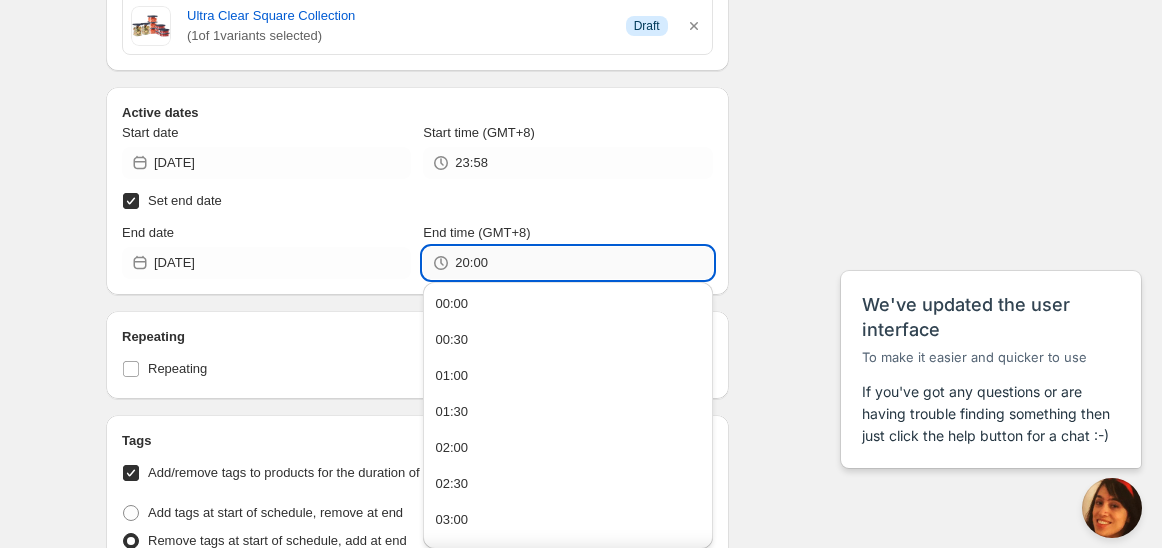 click on "20:00" at bounding box center (583, 263) 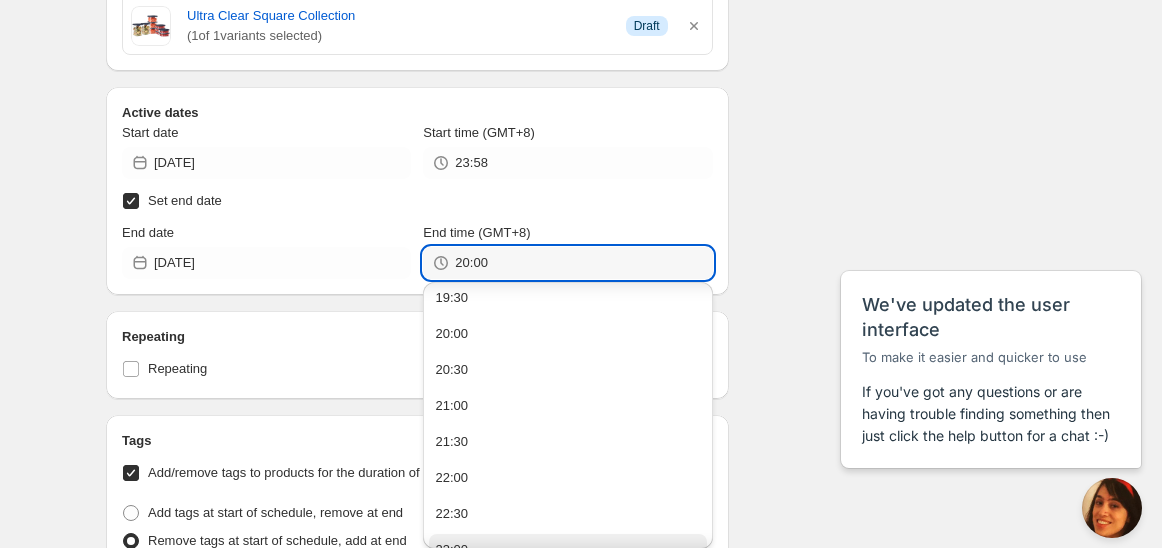 scroll, scrollTop: 1444, scrollLeft: 0, axis: vertical 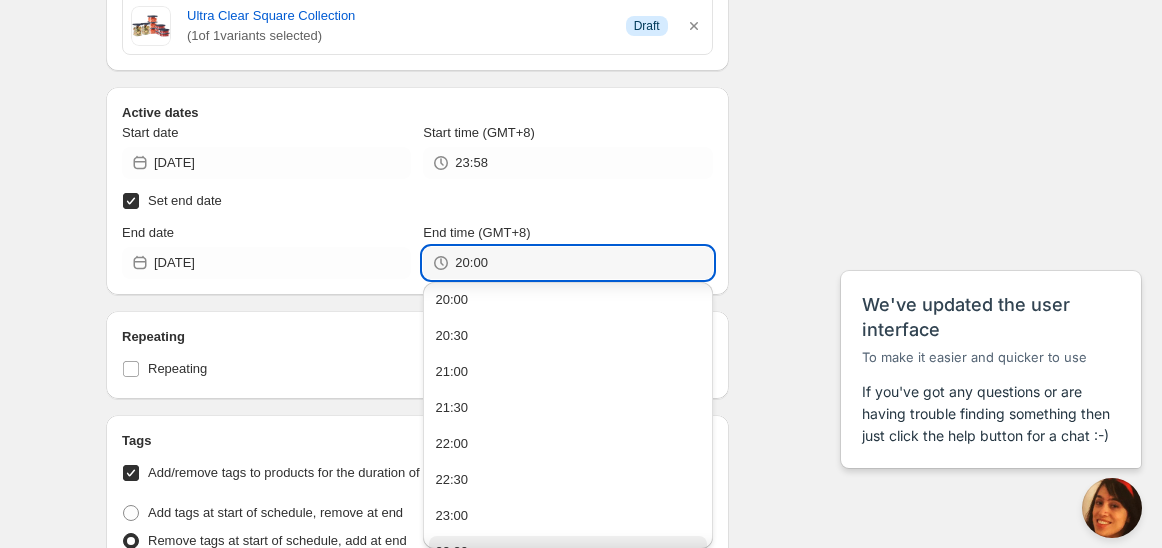 click on "23:30" at bounding box center [567, 552] 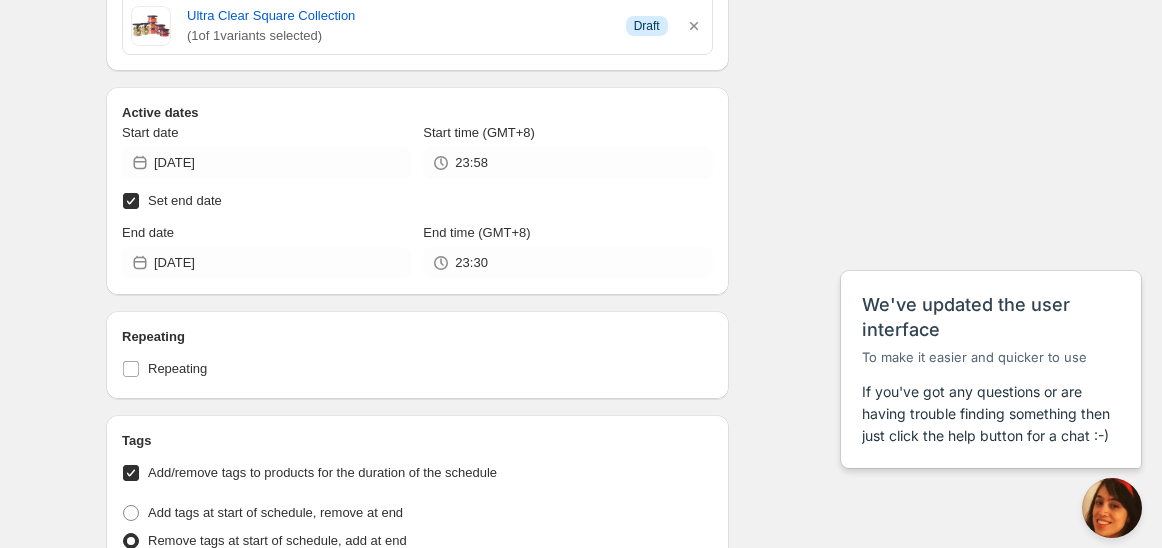 click on "Schedule name Schedule for C7U25 Your customers won't see this Action Action Publish product(s) Products will be published on the start date Unpublish product(s) Products will be unpublished on the start date Product selection Entity type Specific products Specific collections Specific tags Specific vendors Browse Clear Bowl Collection ( 1  of   1  variants selected) Info Draft FreezerMate Collection ( 1  of   1  variants selected) Info Draft GWP: Midgets | 4pcs | 60ml ( 1  of   1  variants selected) Info Draft Modular Bowl Collection ( 1  of   1  variants selected) Info Draft Ultra Clear Oval Collection ( 1  of   1  variants selected) Info Draft Ultra Clear Square Collection ( 1  of   1  variants selected) Info Draft Active dates Start date 2025-07-29 Start time (GMT+8) 23:58 Set end date End date 2025-07-31 End time (GMT+8) 23:30 Repeating Repeating Ok Cancel Every 1 Date range Days Weeks Months Years Days Ends Never On specific date After a number of occurances Tags Tag type Tags testing Countdown timer" at bounding box center [573, 195] 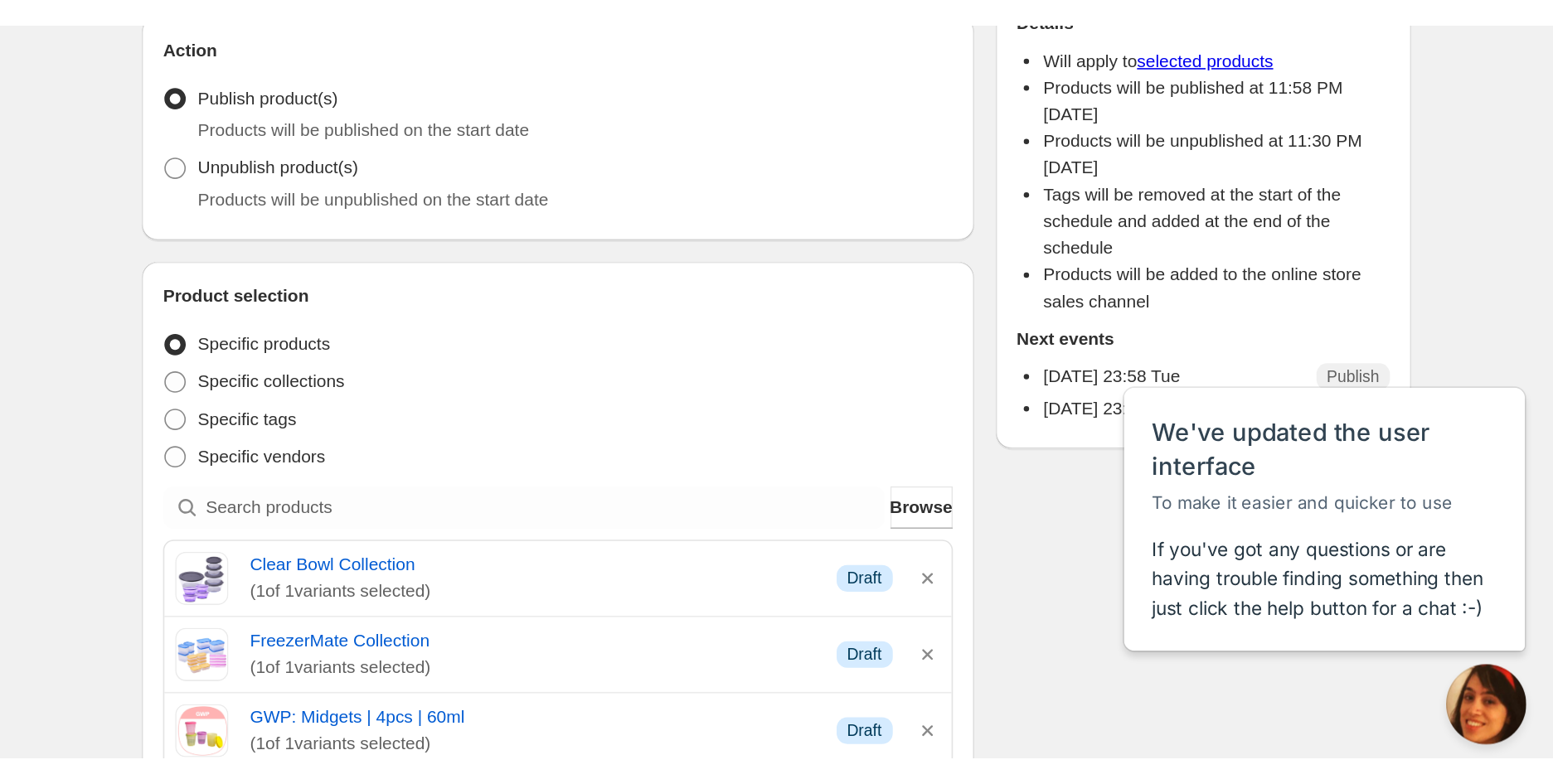 scroll, scrollTop: 0, scrollLeft: 0, axis: both 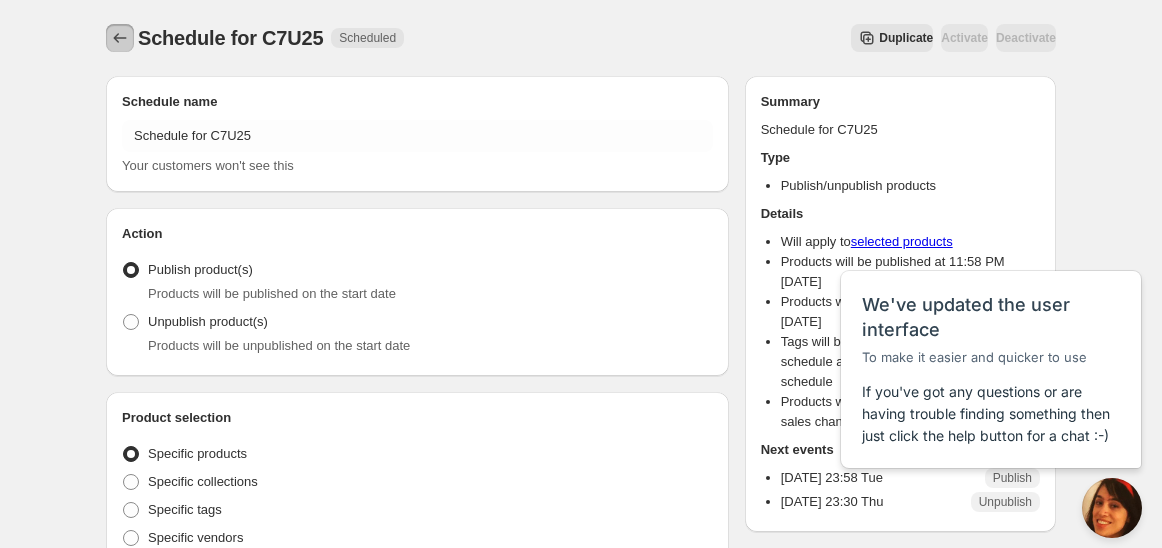 click 